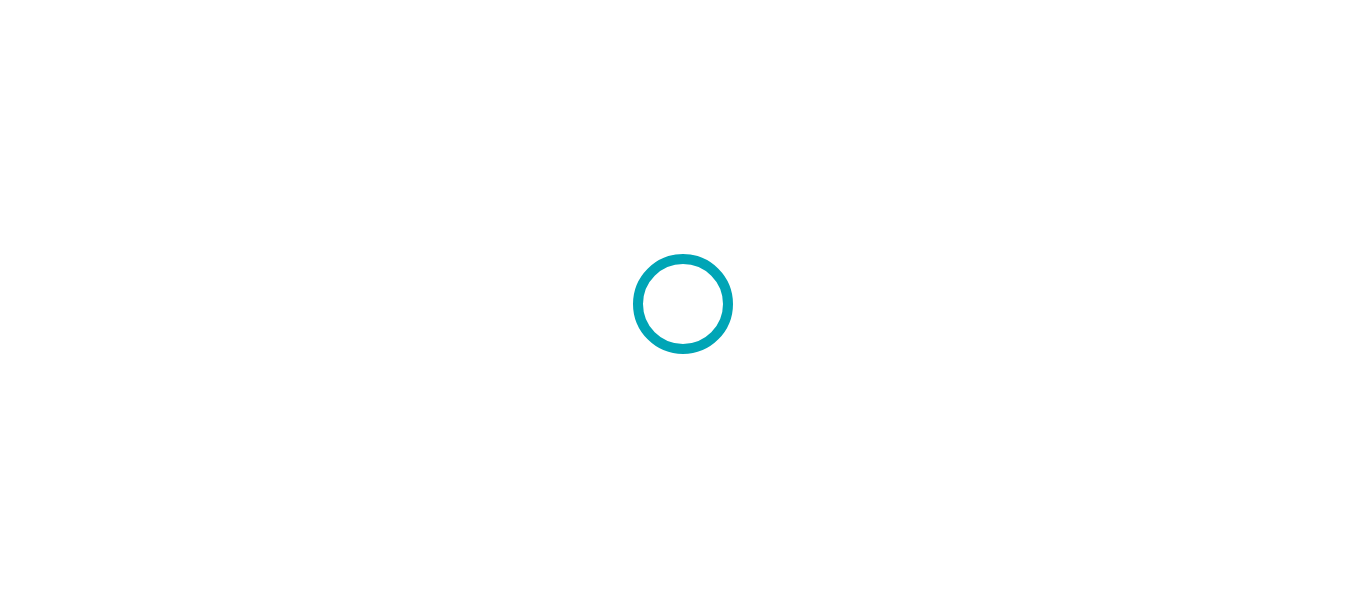 scroll, scrollTop: 0, scrollLeft: 0, axis: both 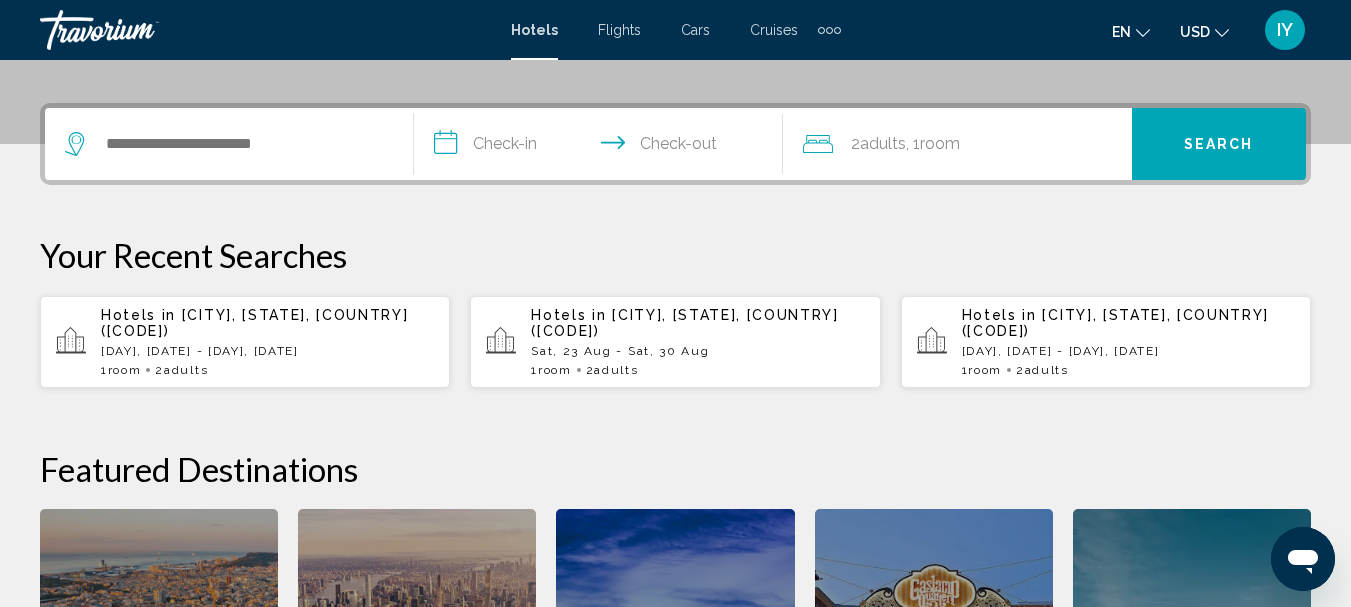 click at bounding box center [229, 144] 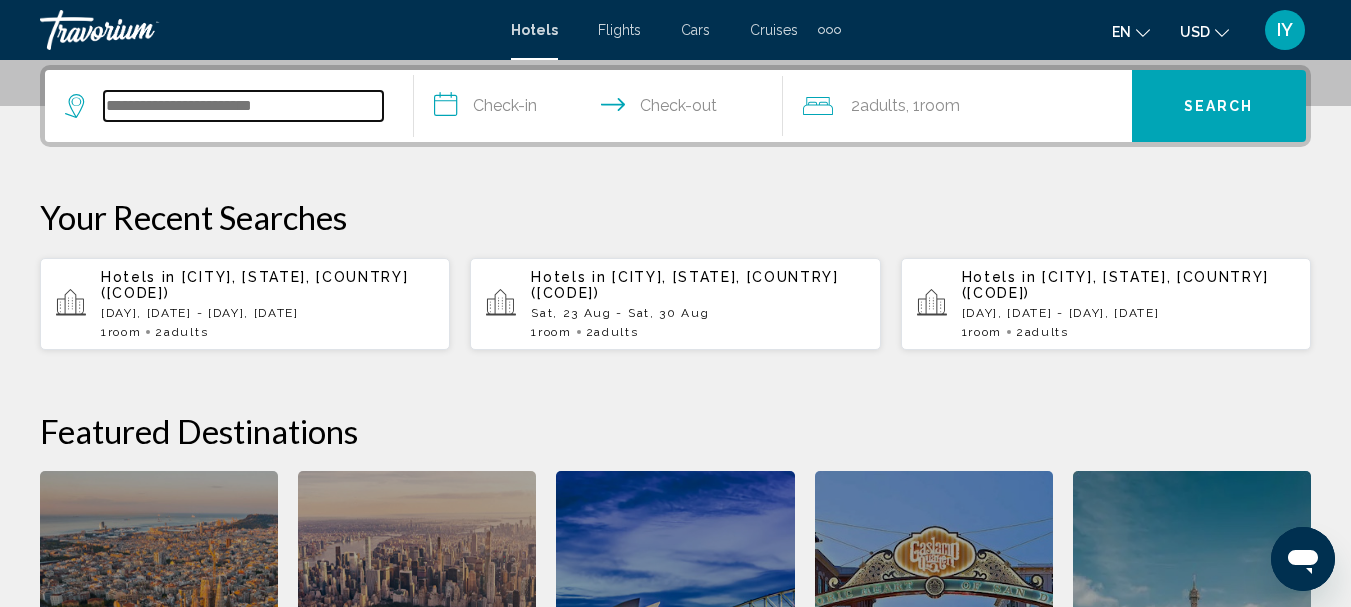 click at bounding box center (243, 106) 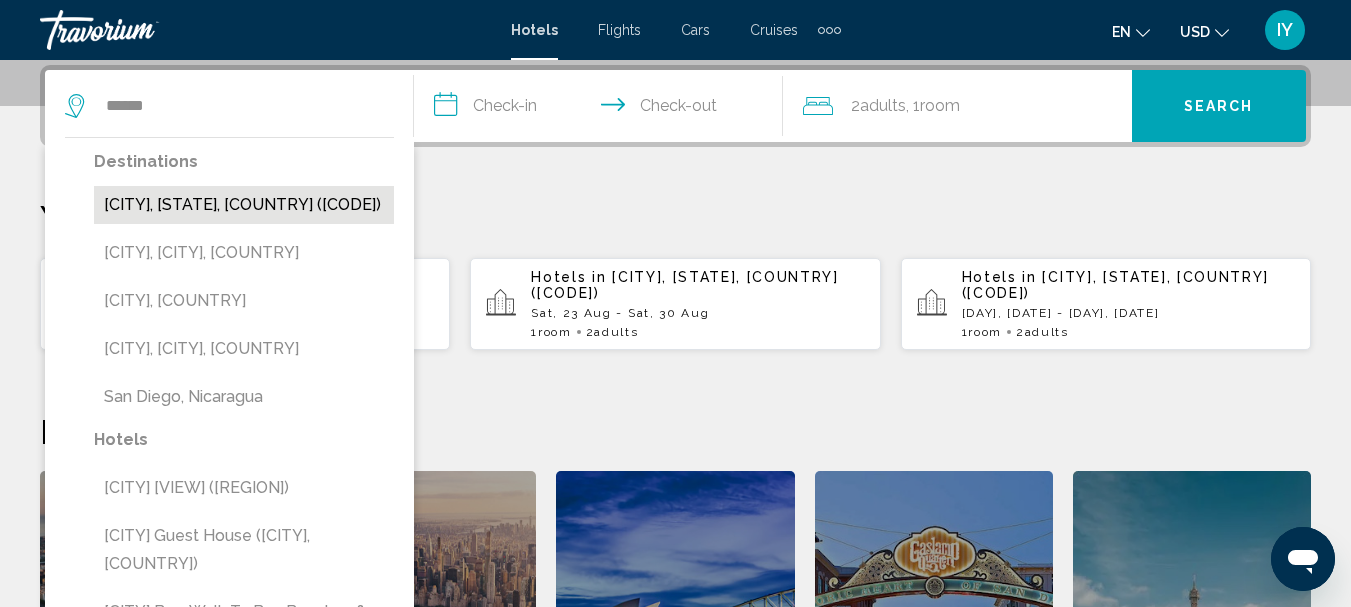 click on "[CITY], [STATE], [COUNTRY] ([CODE])" at bounding box center (244, 205) 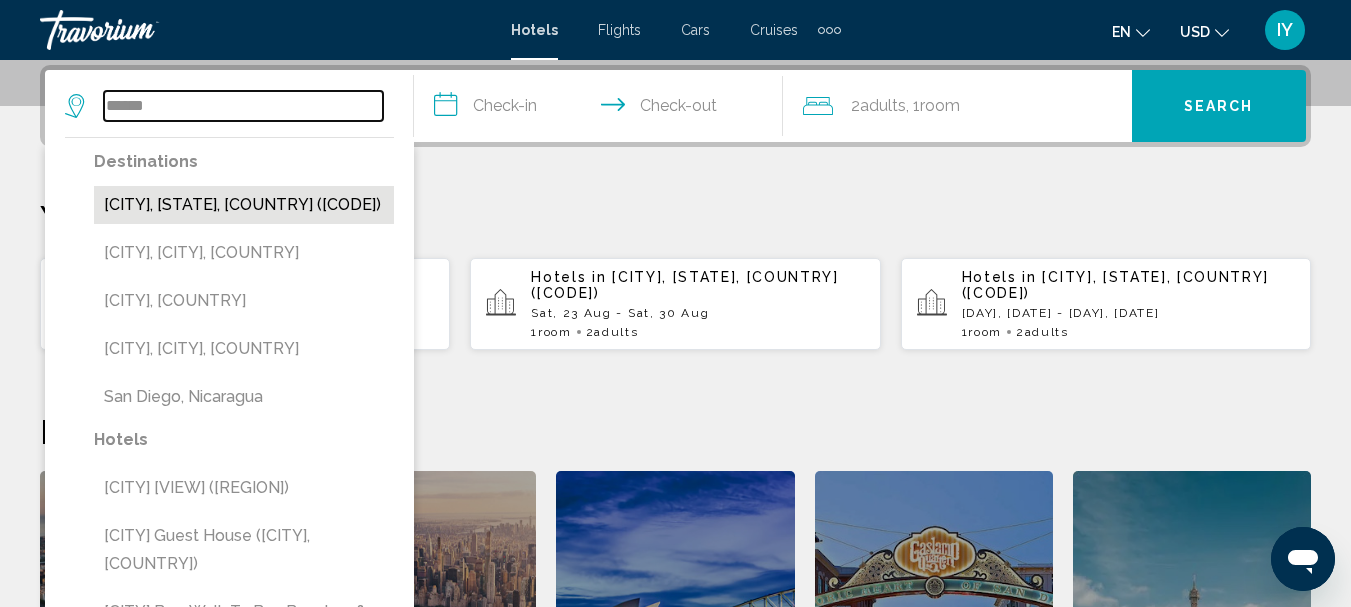 type on "**********" 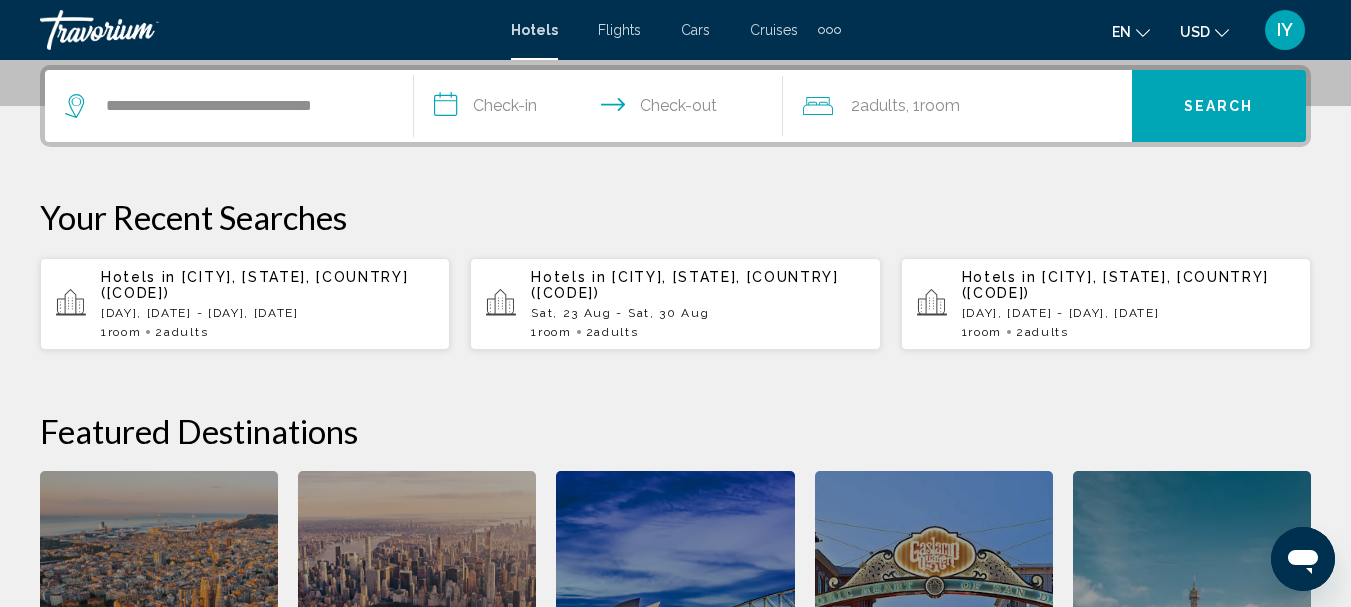 click on "**********" at bounding box center (602, 109) 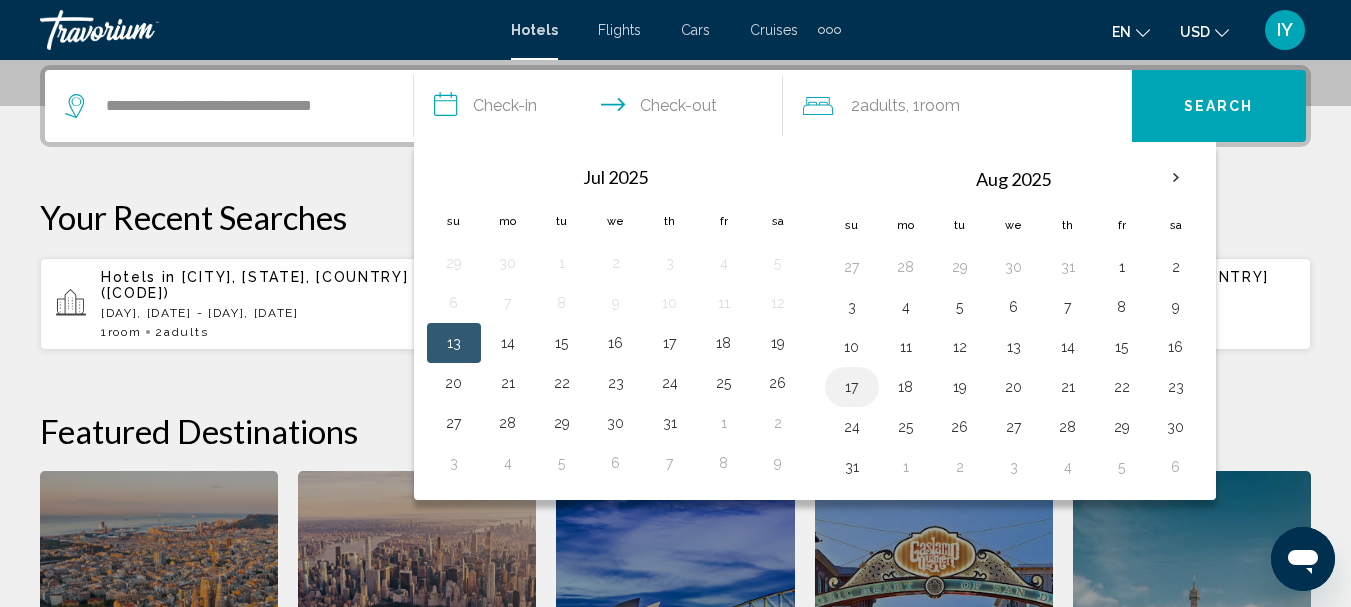 click on "17" at bounding box center [852, 387] 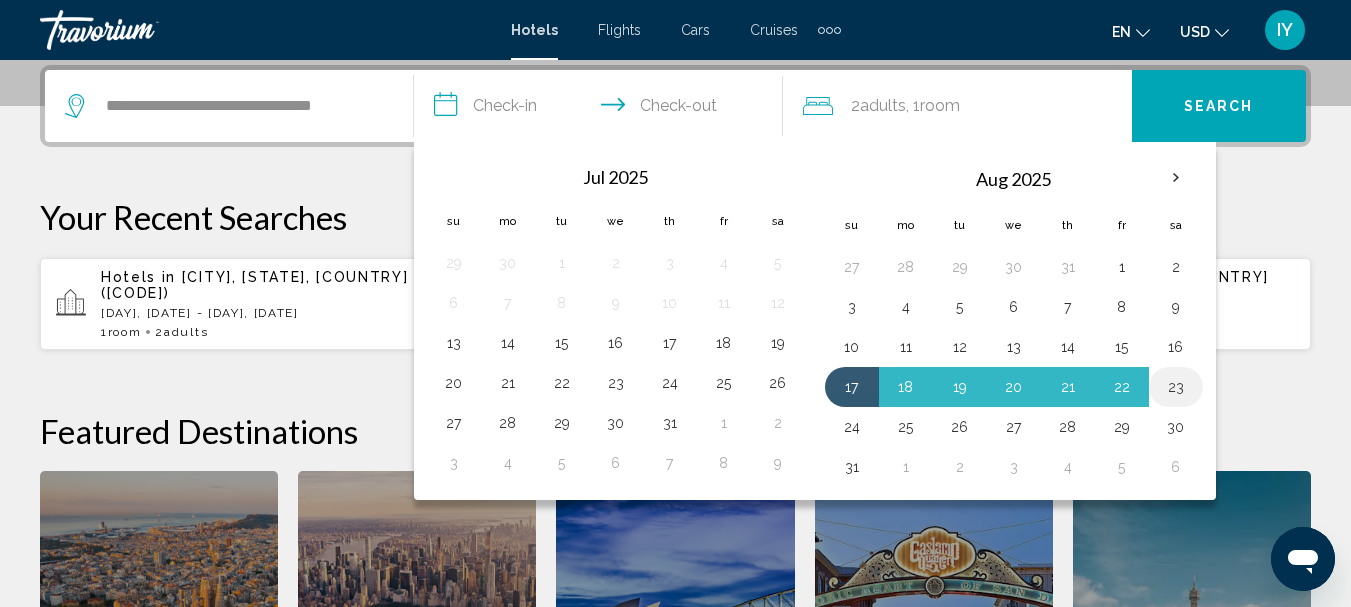 click on "23" at bounding box center (1176, 387) 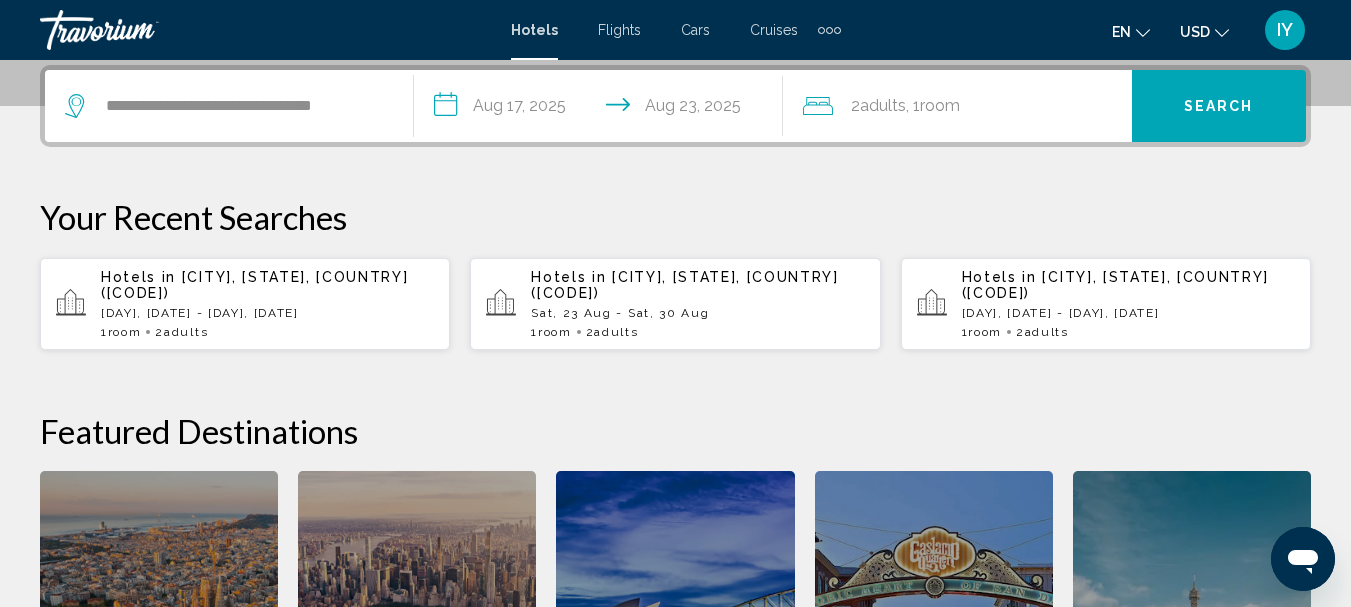 click on "Search" at bounding box center [1219, 107] 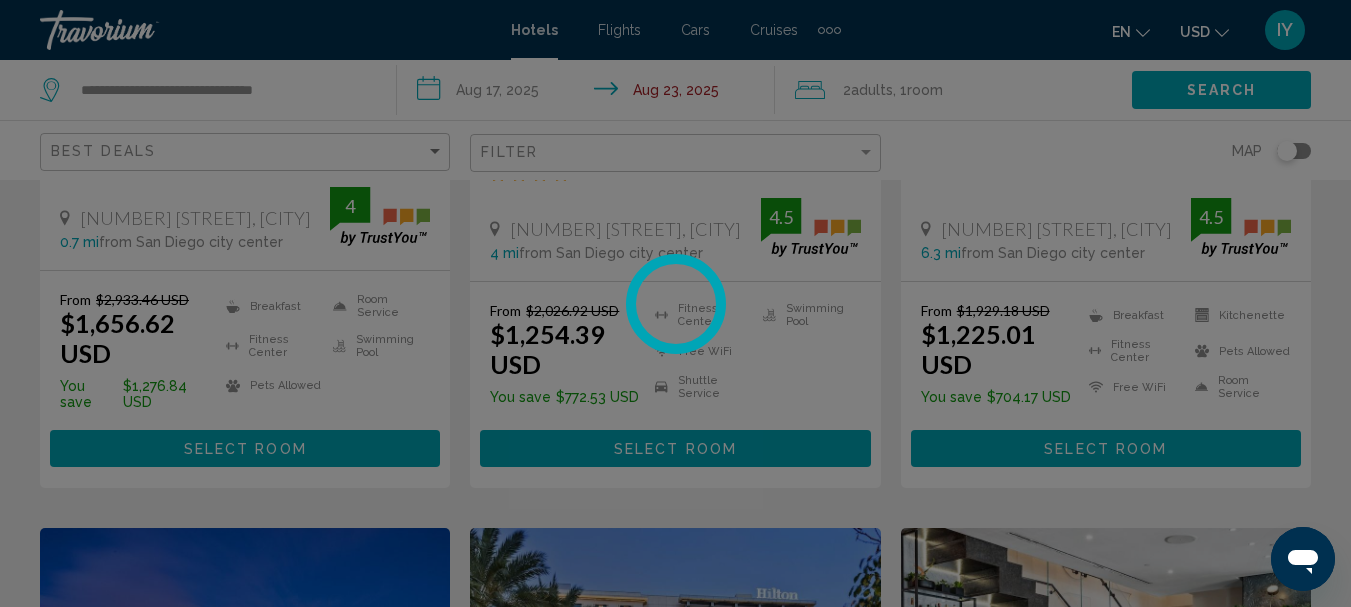 scroll, scrollTop: 0, scrollLeft: 0, axis: both 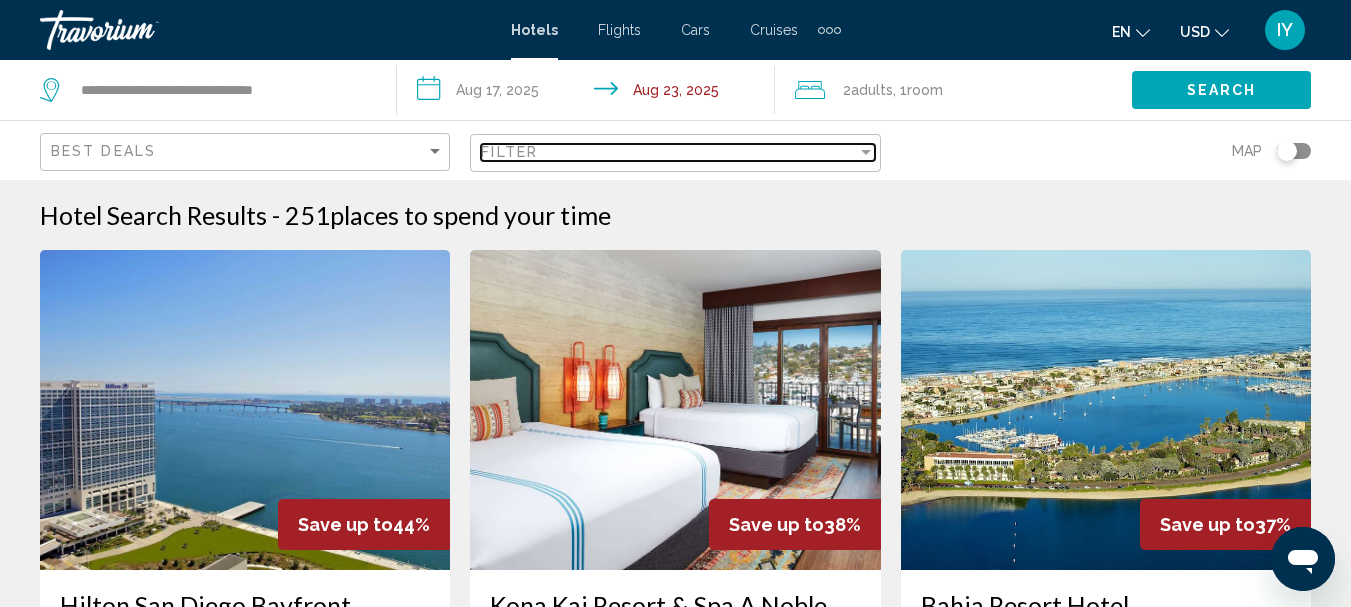 click at bounding box center [866, 152] 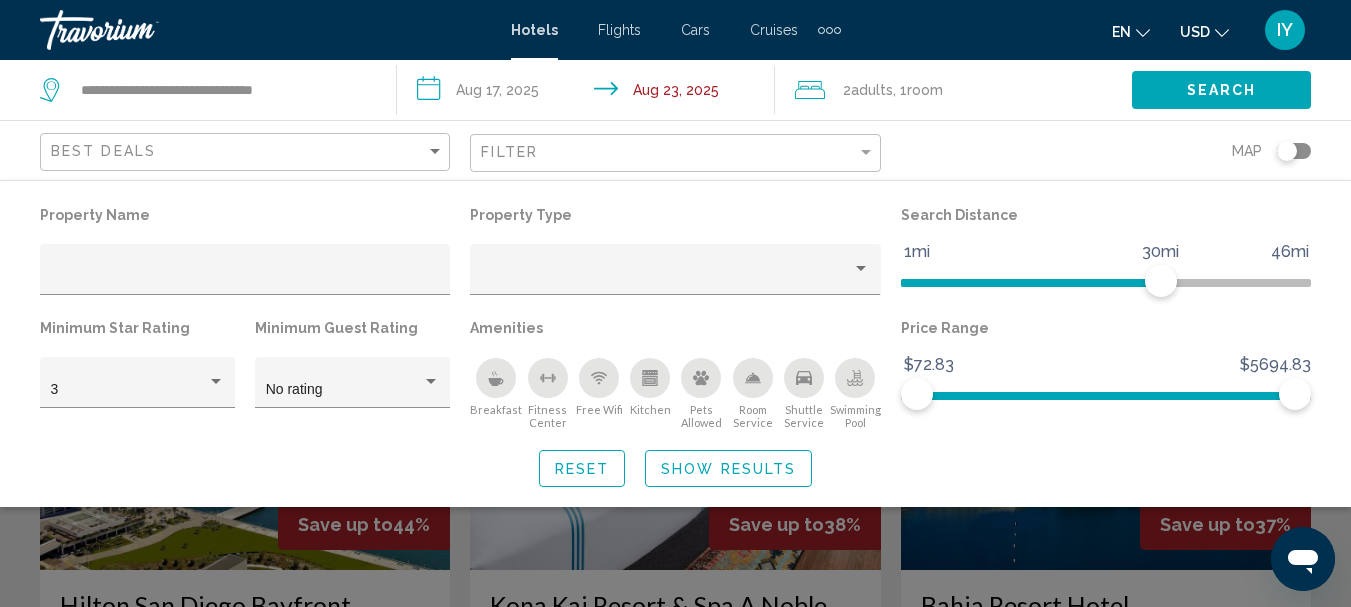 click 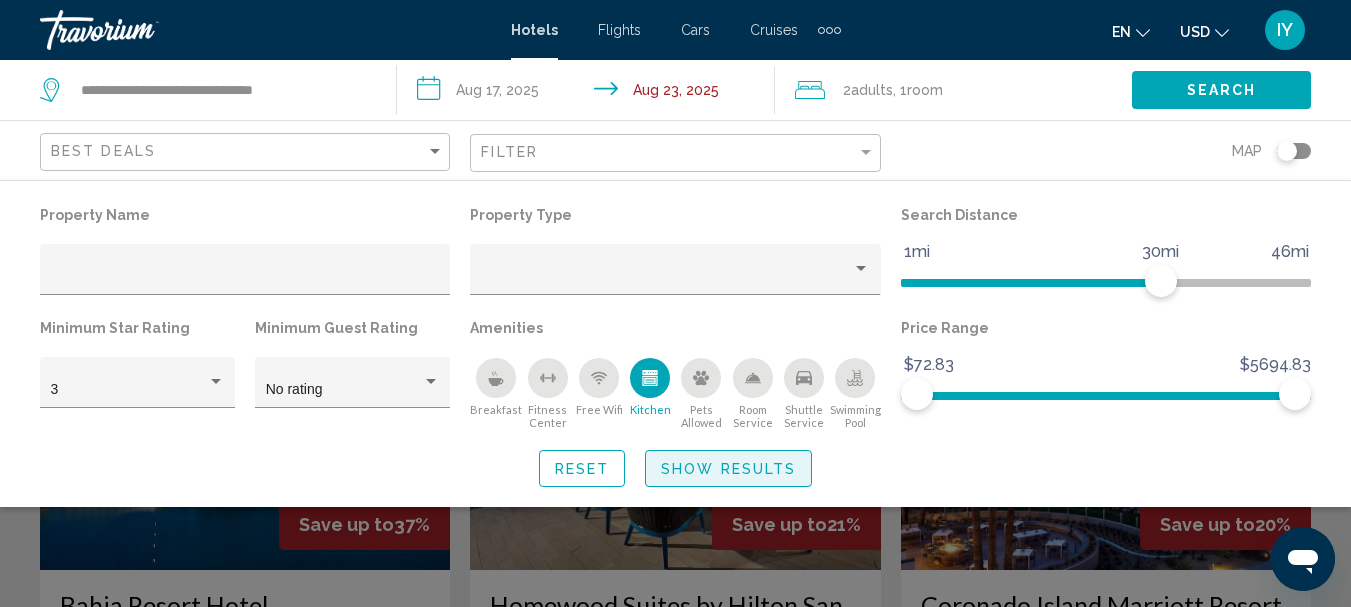 click on "Show Results" 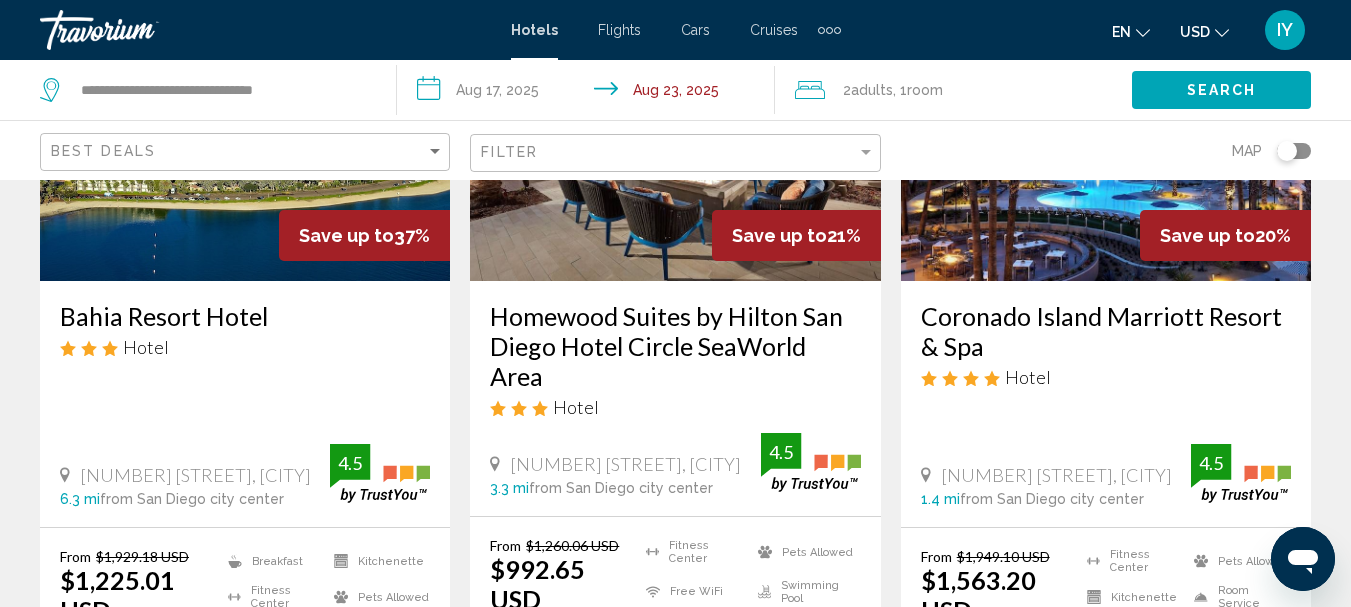 scroll, scrollTop: 295, scrollLeft: 0, axis: vertical 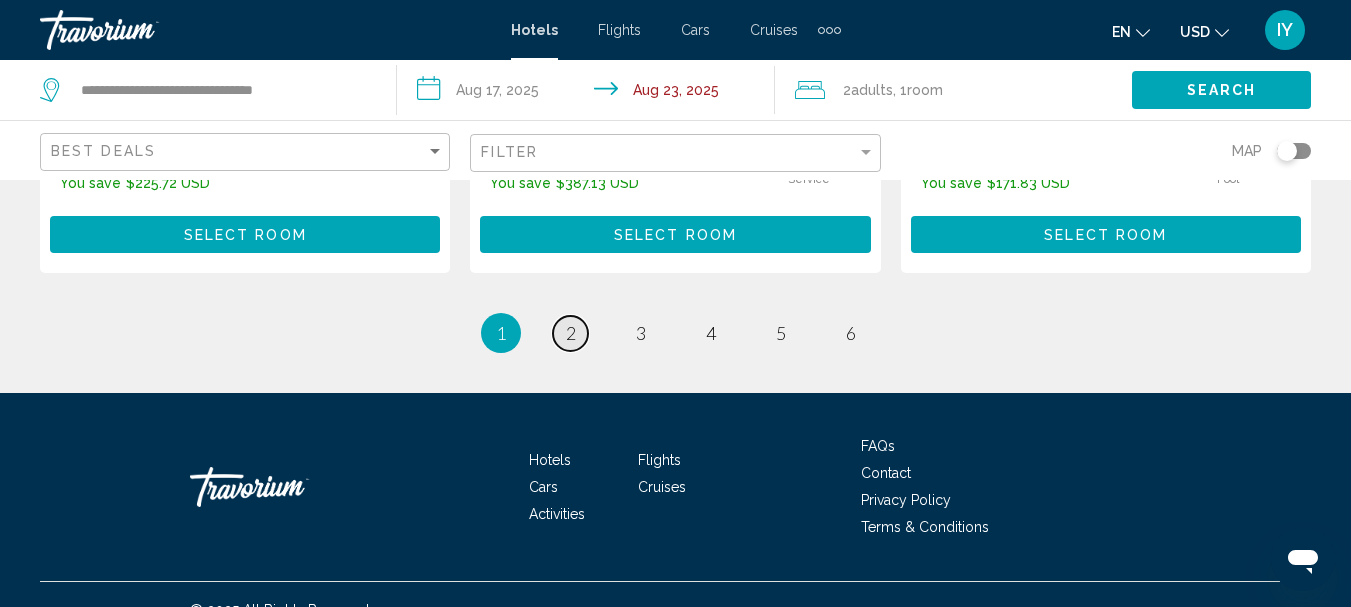 click on "page  2" at bounding box center (570, 333) 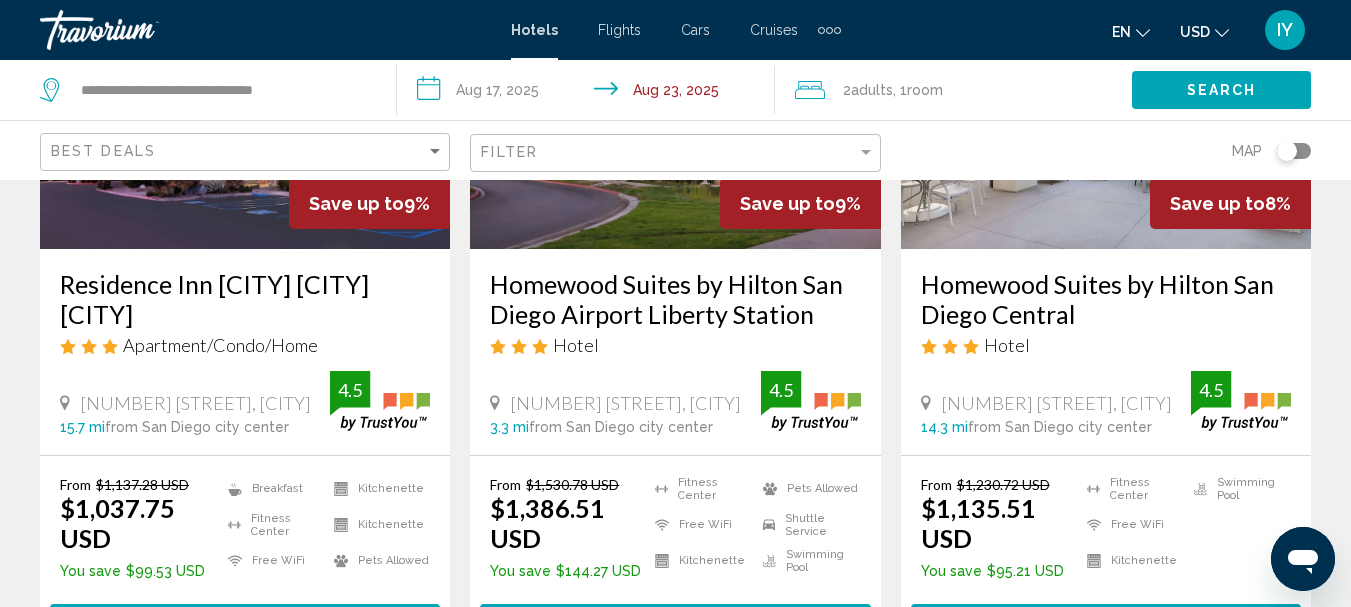 scroll, scrollTop: 1066, scrollLeft: 0, axis: vertical 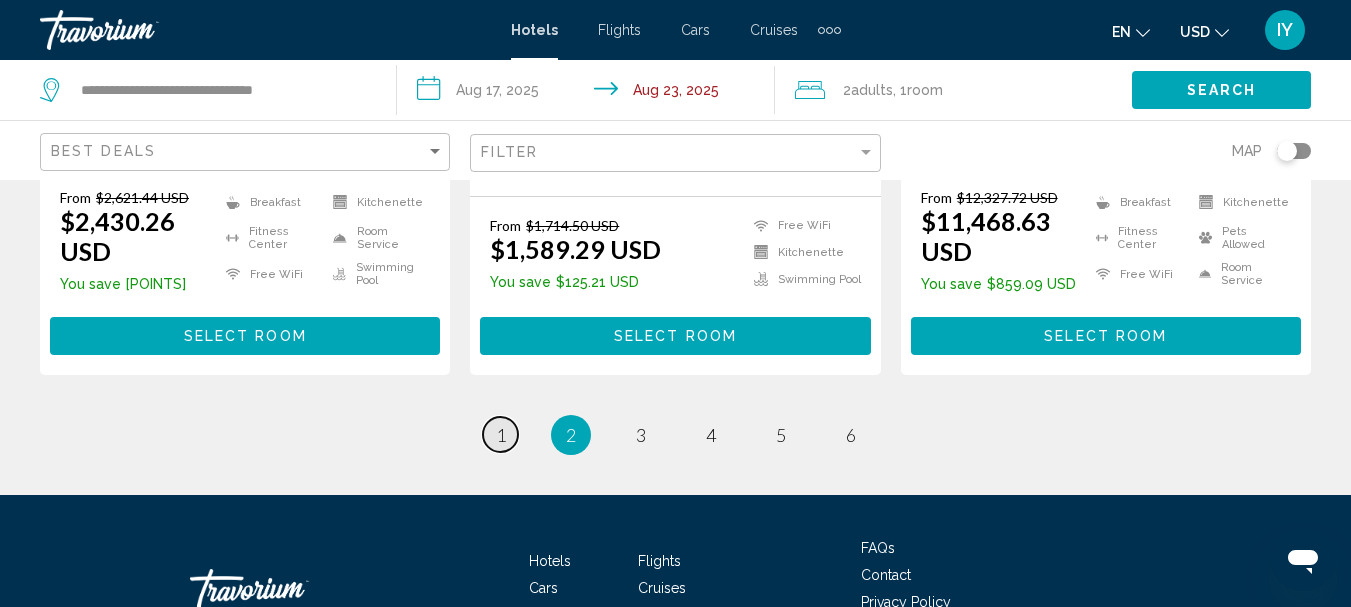 click on "1" at bounding box center (501, 435) 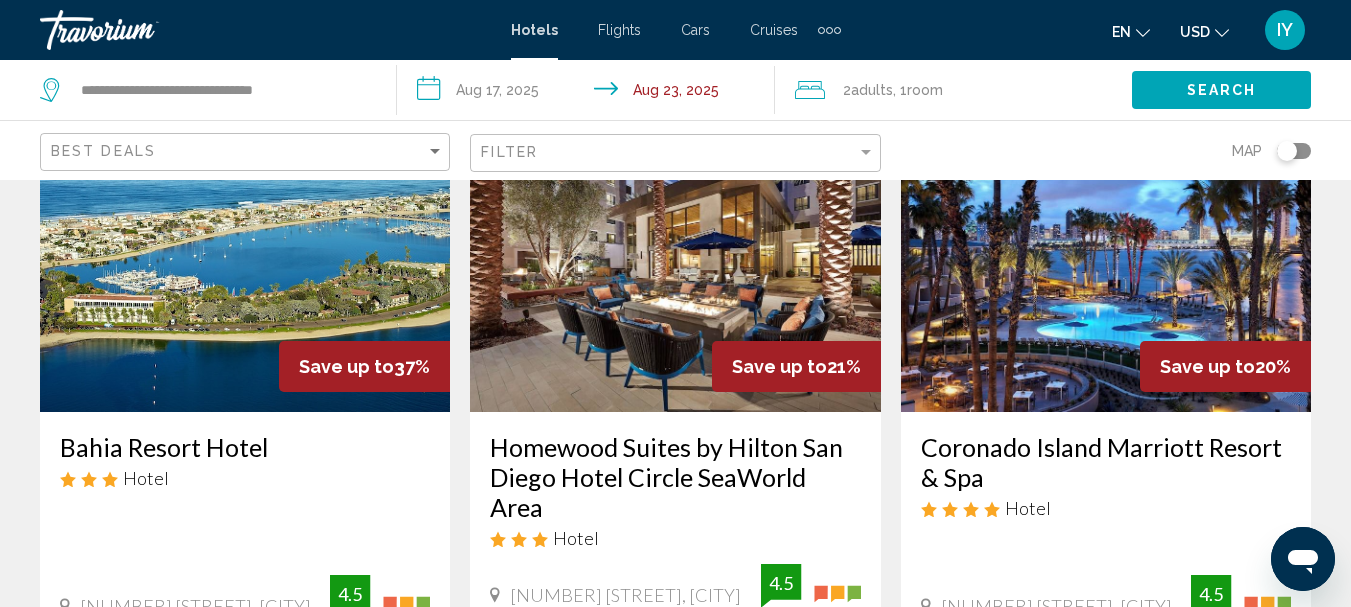 scroll, scrollTop: 230, scrollLeft: 0, axis: vertical 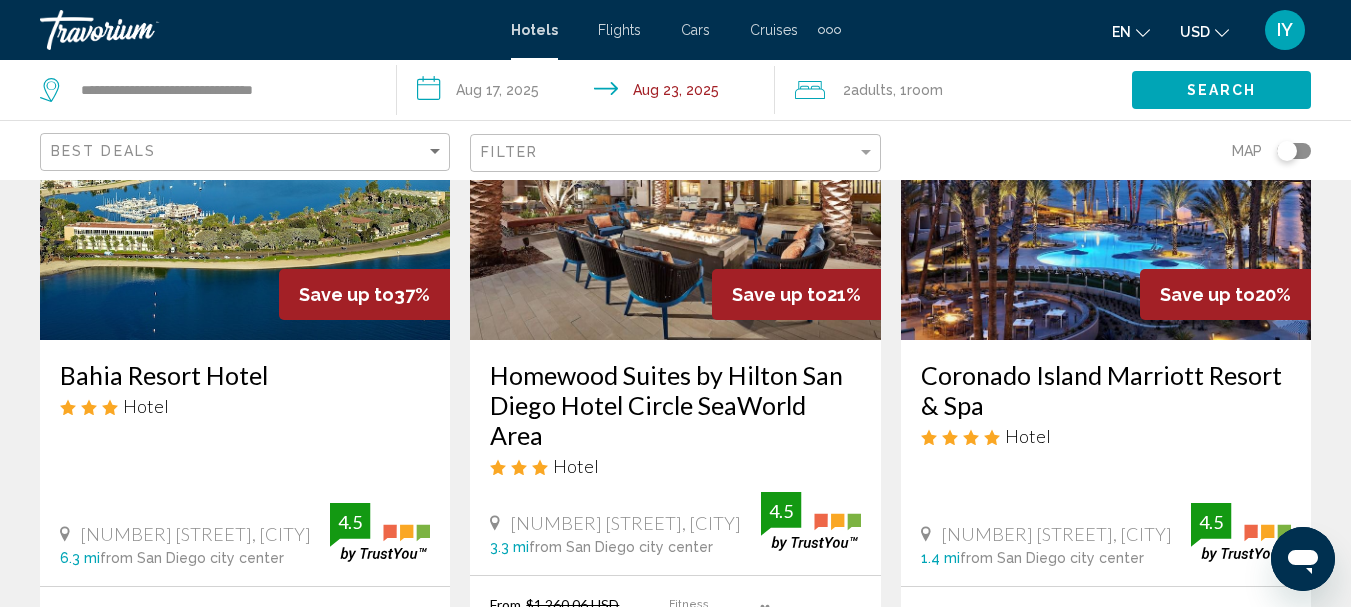 click on "Homewood Suites by Hilton San Diego Hotel Circle SeaWorld Area" at bounding box center [675, 405] 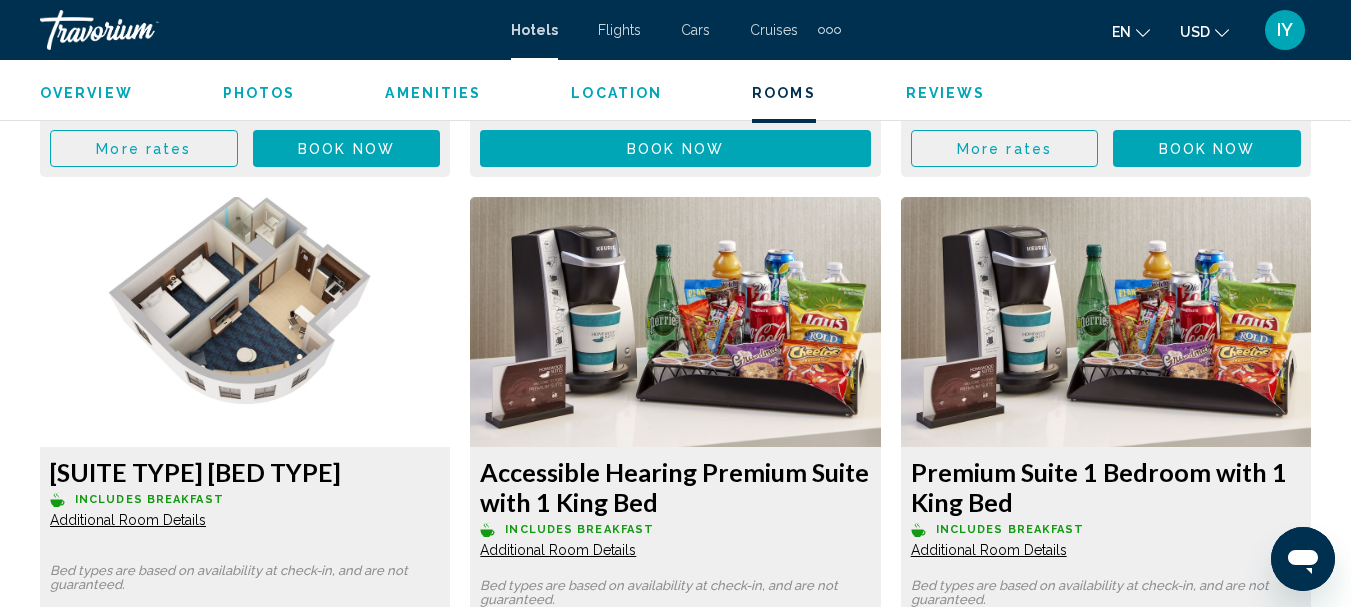 scroll, scrollTop: 5944, scrollLeft: 0, axis: vertical 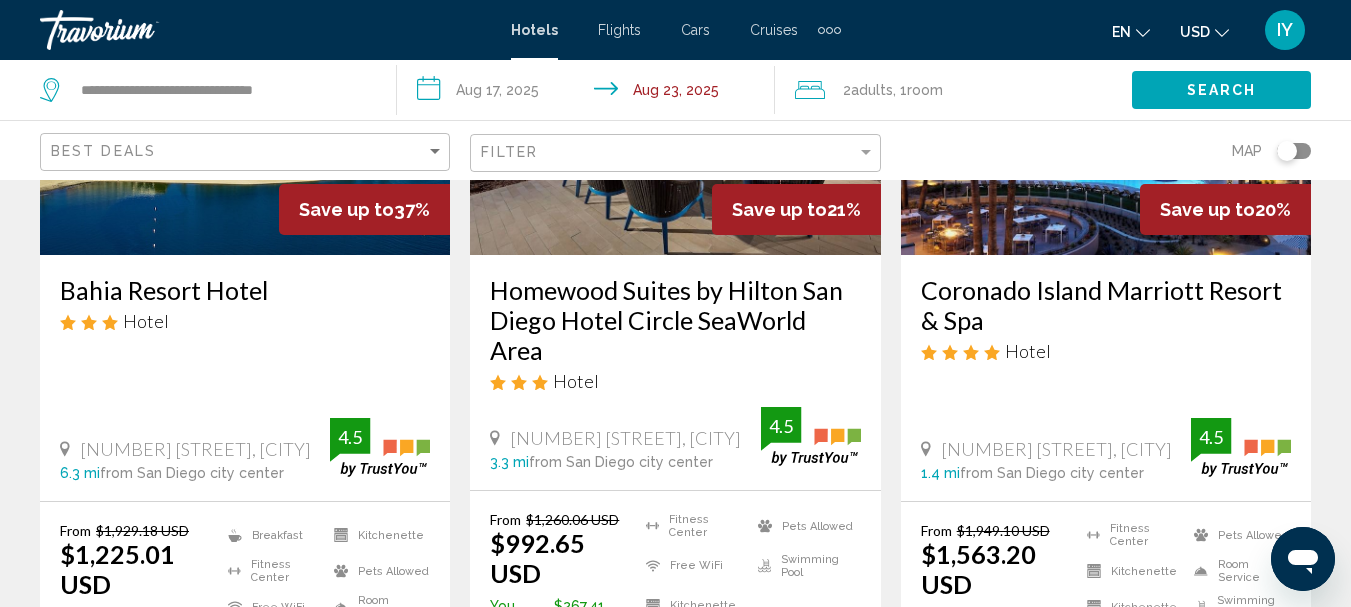 click on "Coronado Island Marriott Resort & Spa" at bounding box center (1106, 305) 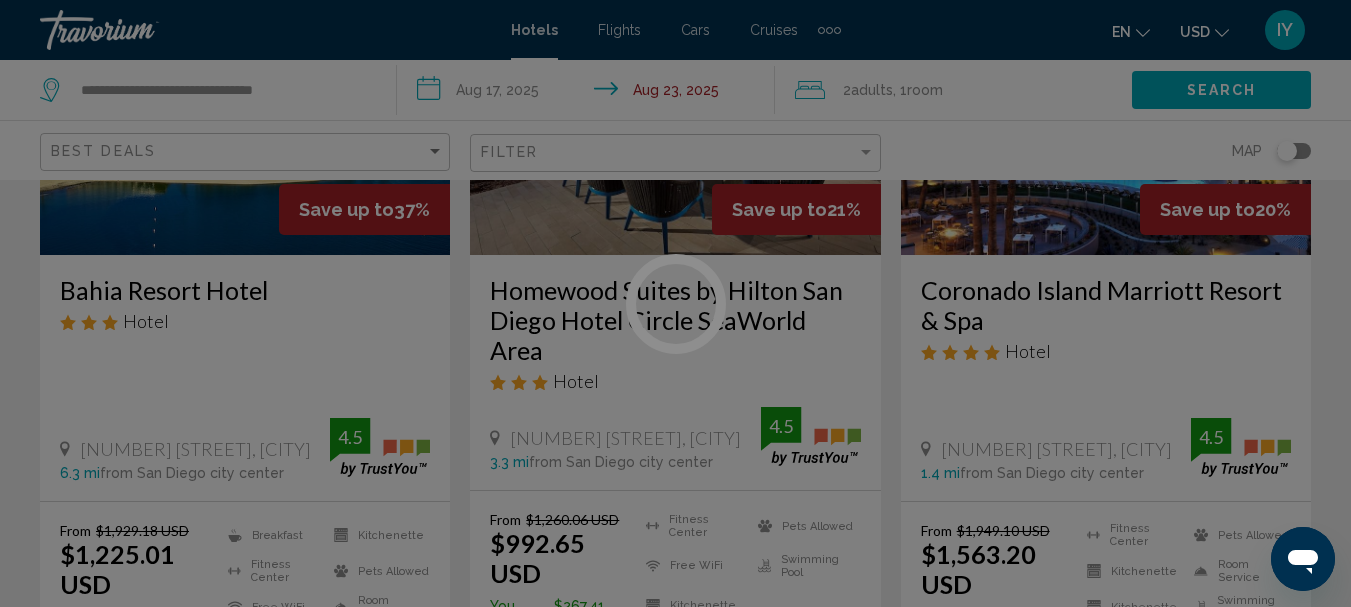 scroll, scrollTop: 232, scrollLeft: 0, axis: vertical 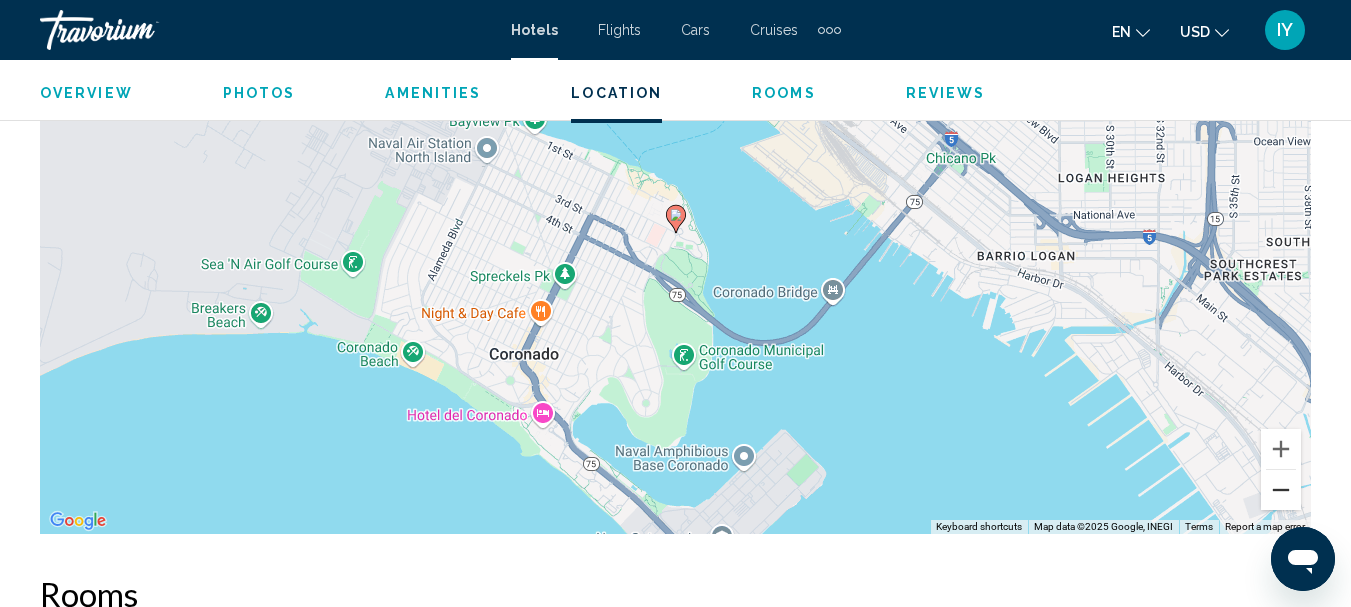 click at bounding box center [1281, 490] 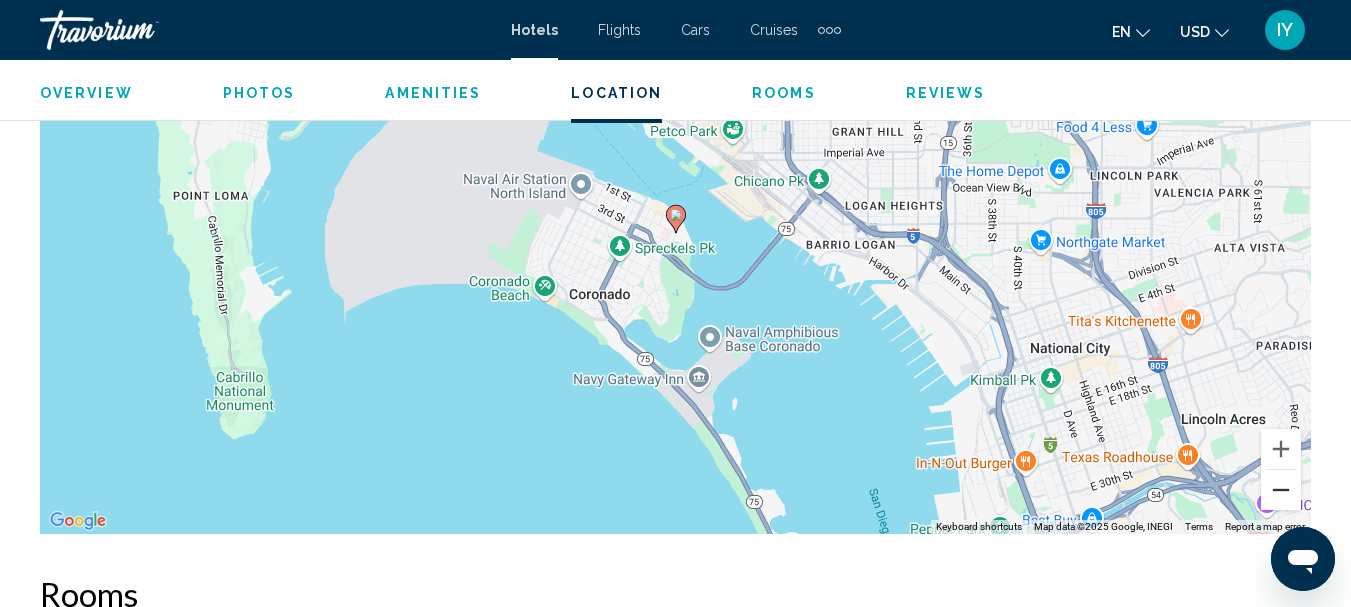 click at bounding box center [1281, 490] 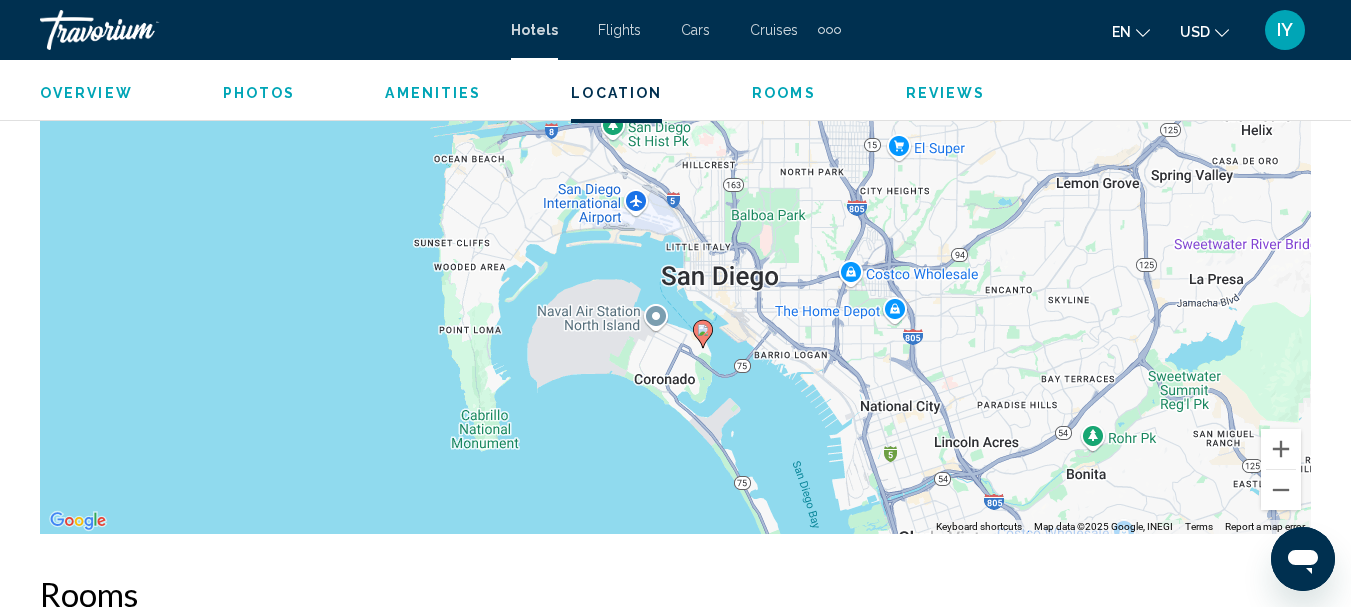 drag, startPoint x: 528, startPoint y: 318, endPoint x: 555, endPoint y: 435, distance: 120.074974 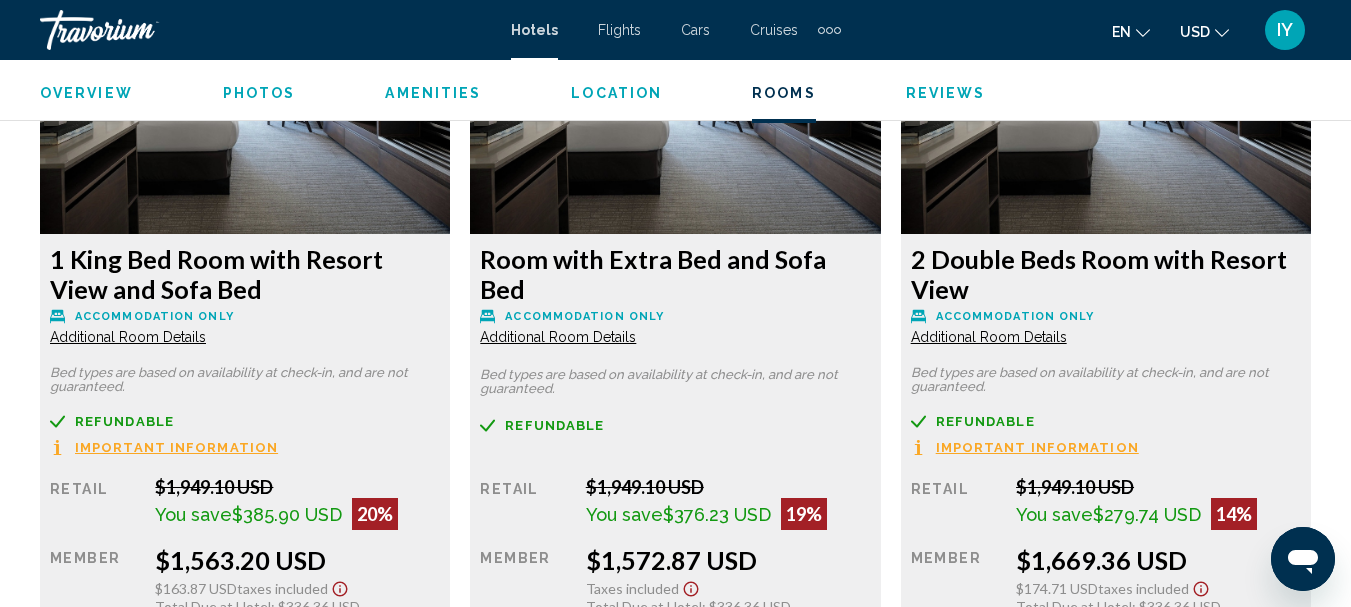 scroll, scrollTop: 3249, scrollLeft: 0, axis: vertical 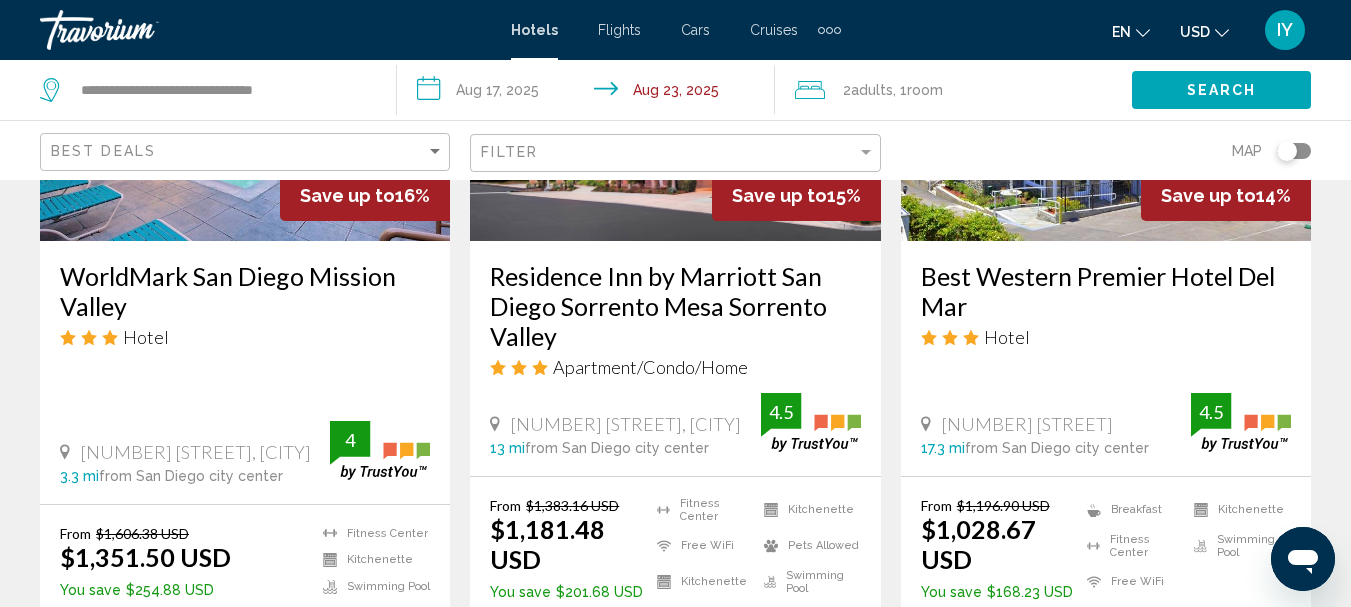 click on "WorldMark San Diego Mission Valley" at bounding box center (245, 291) 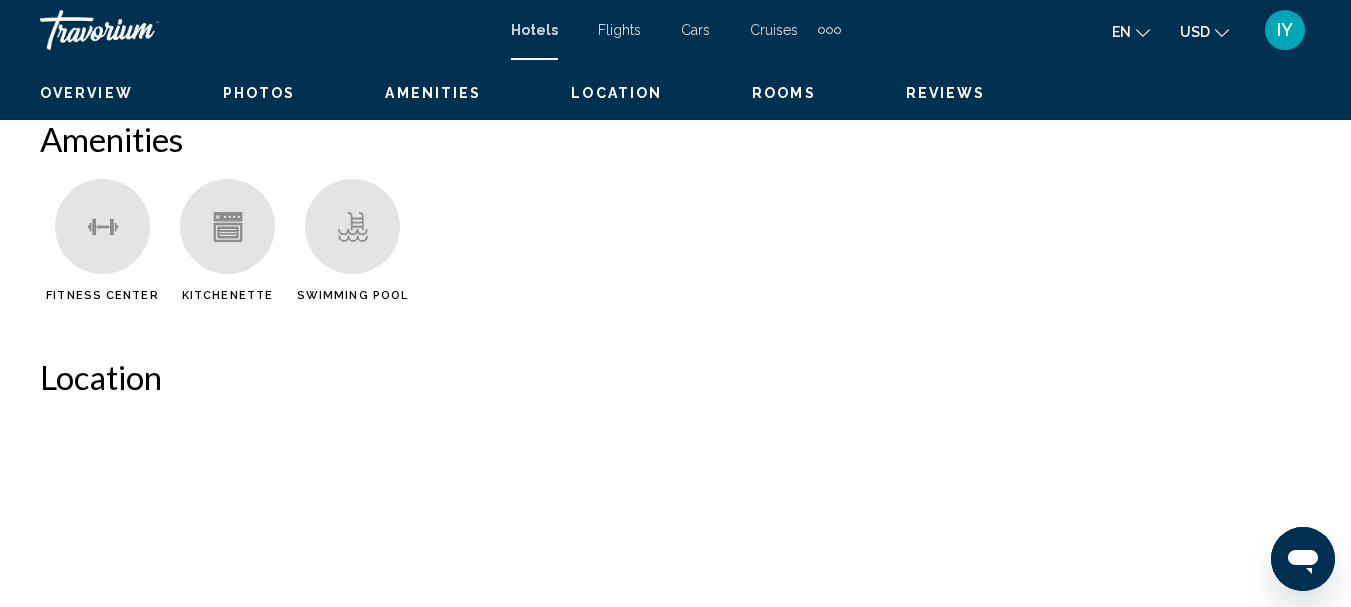 scroll, scrollTop: 232, scrollLeft: 0, axis: vertical 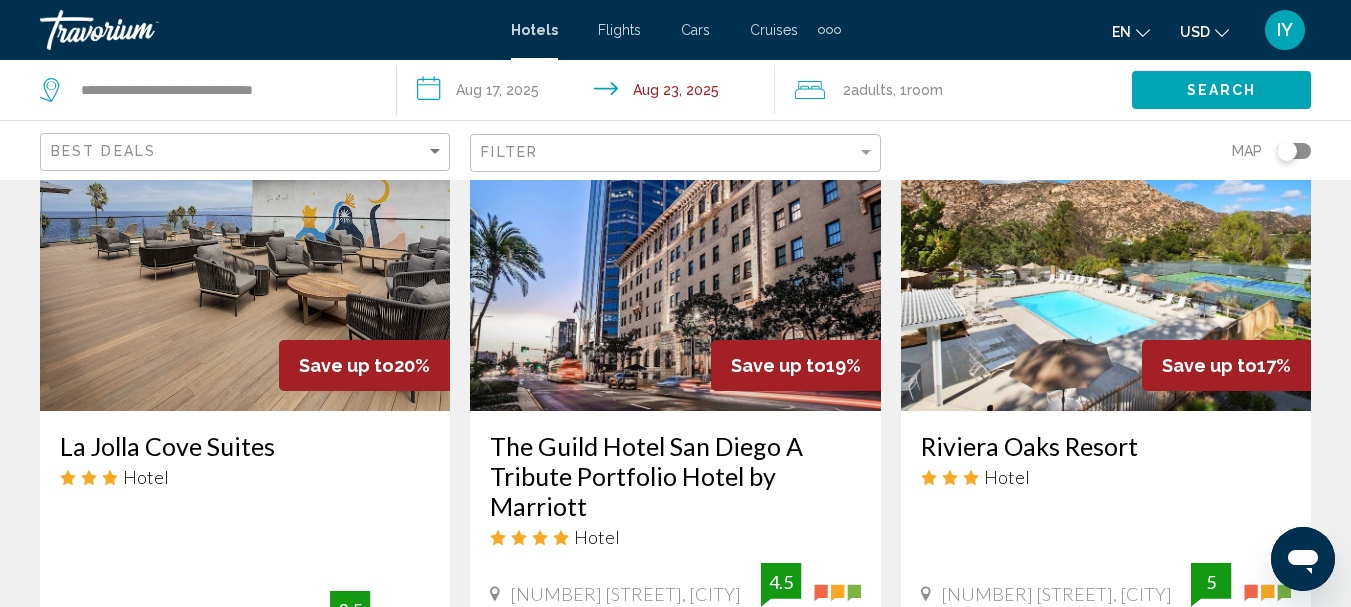 click on "La Jolla Cove Suites" at bounding box center (245, 446) 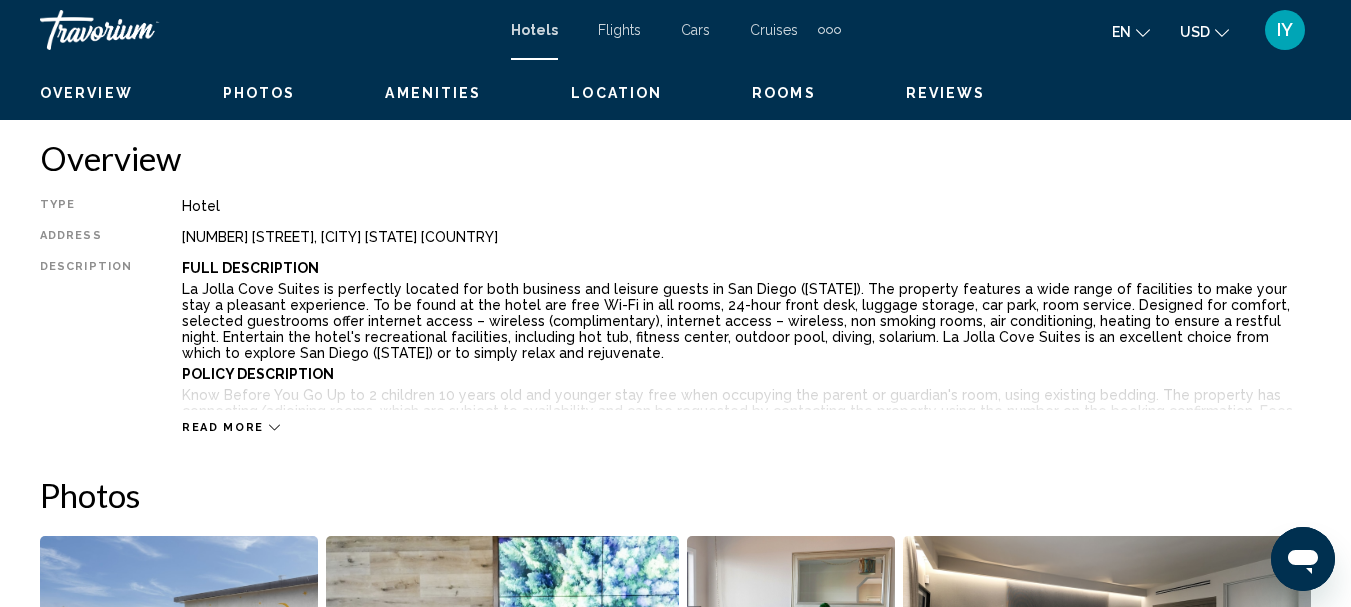 scroll, scrollTop: 232, scrollLeft: 0, axis: vertical 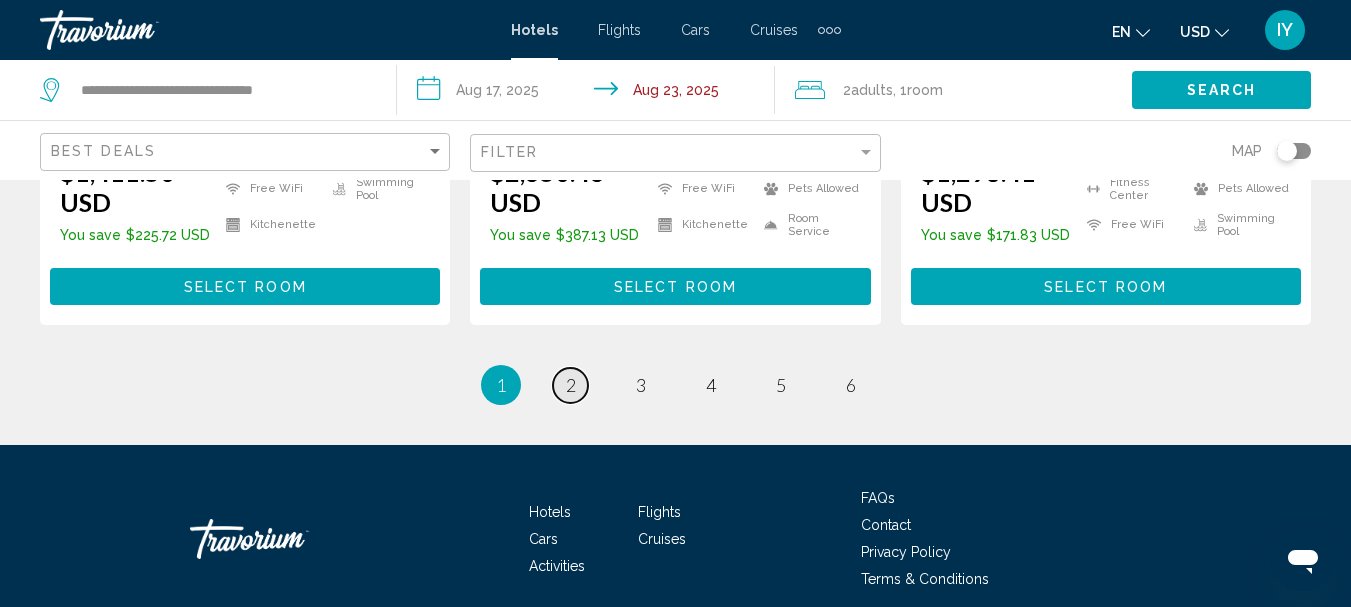 click on "2" at bounding box center [571, 385] 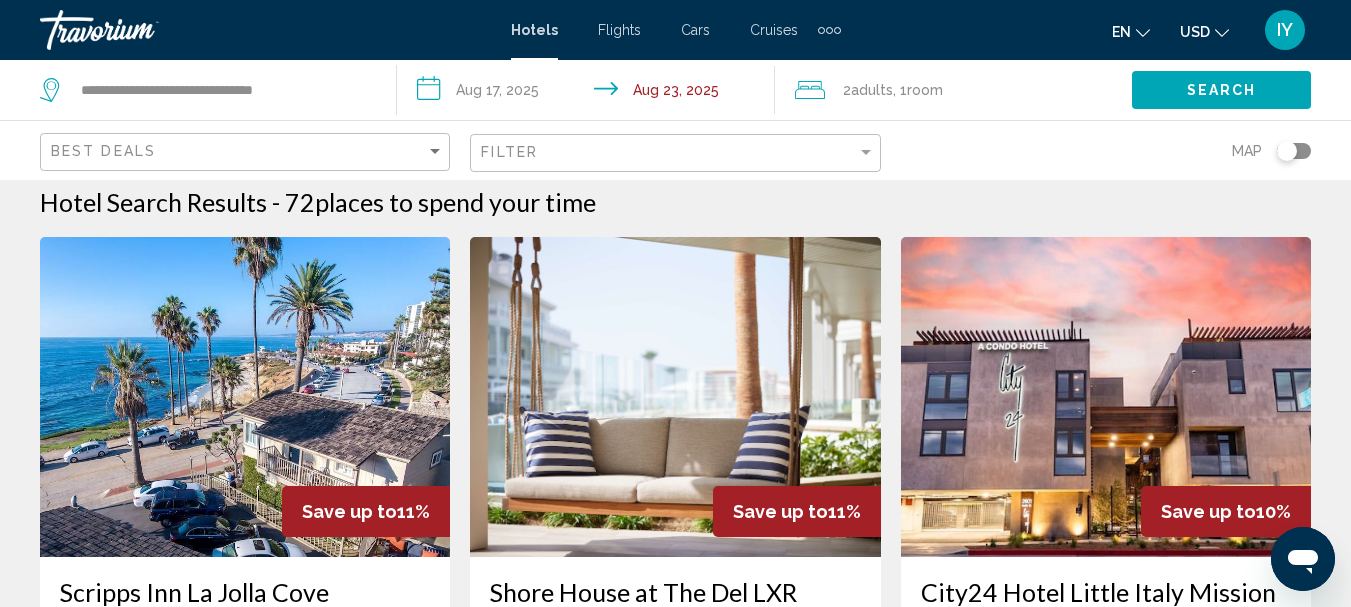 scroll, scrollTop: 0, scrollLeft: 0, axis: both 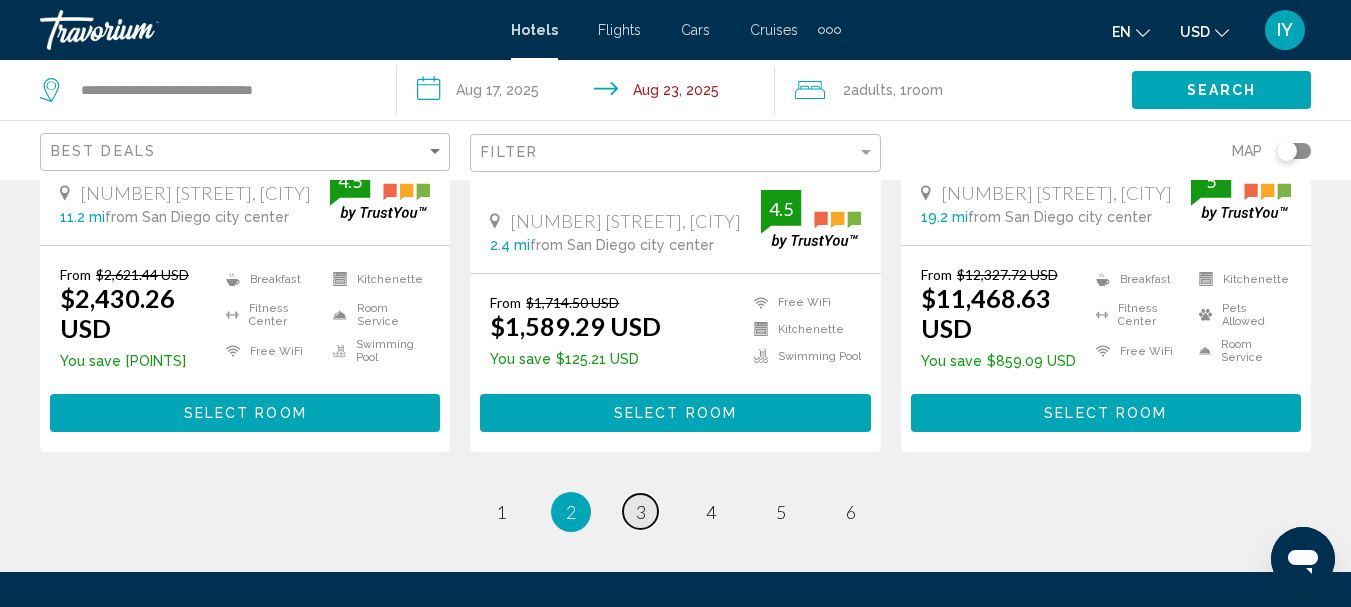 click on "page  3" at bounding box center [640, 511] 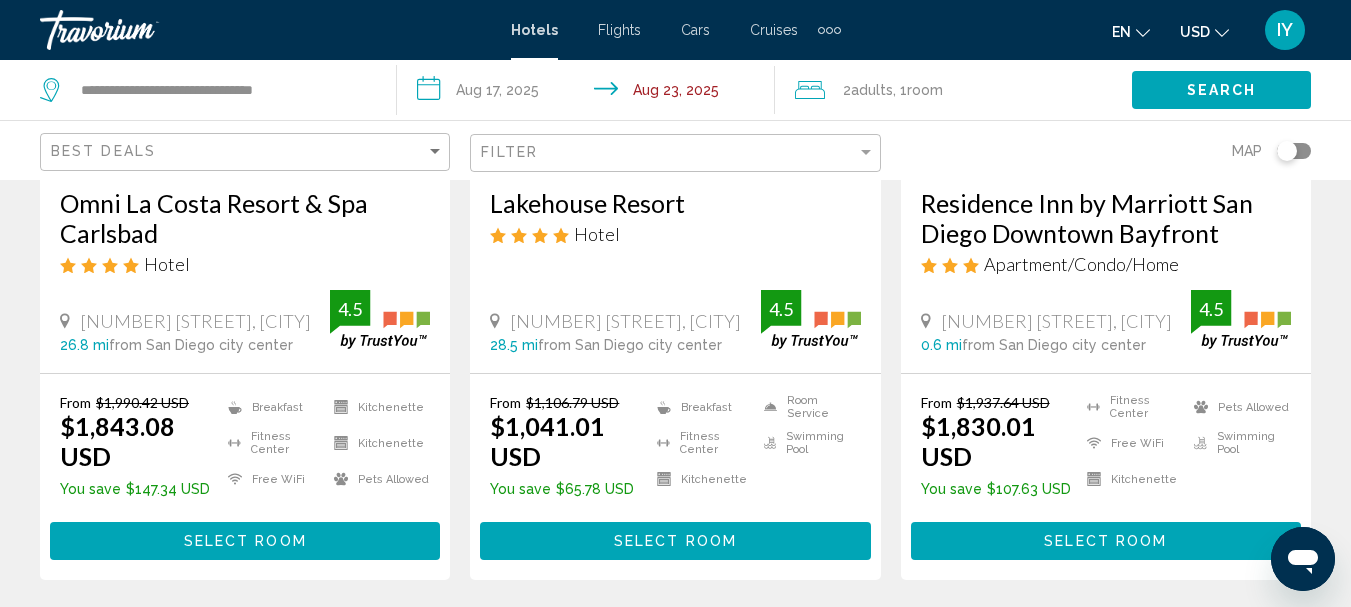 scroll, scrollTop: 0, scrollLeft: 0, axis: both 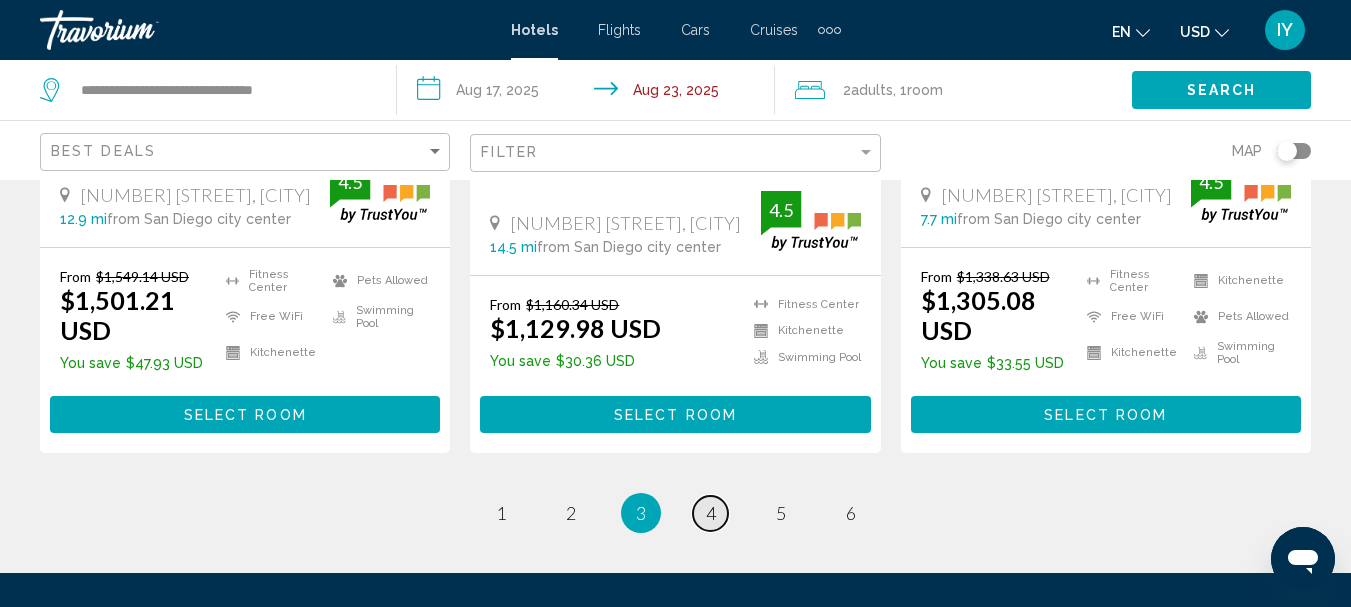 click on "4" at bounding box center (711, 513) 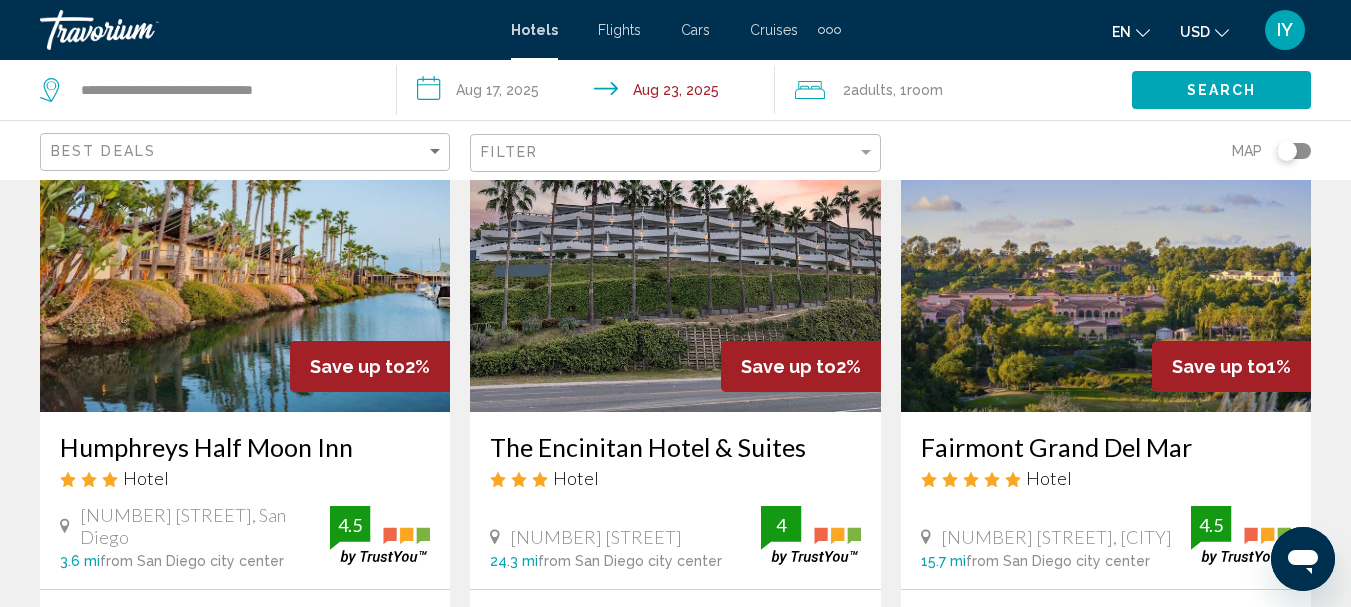 scroll, scrollTop: 0, scrollLeft: 0, axis: both 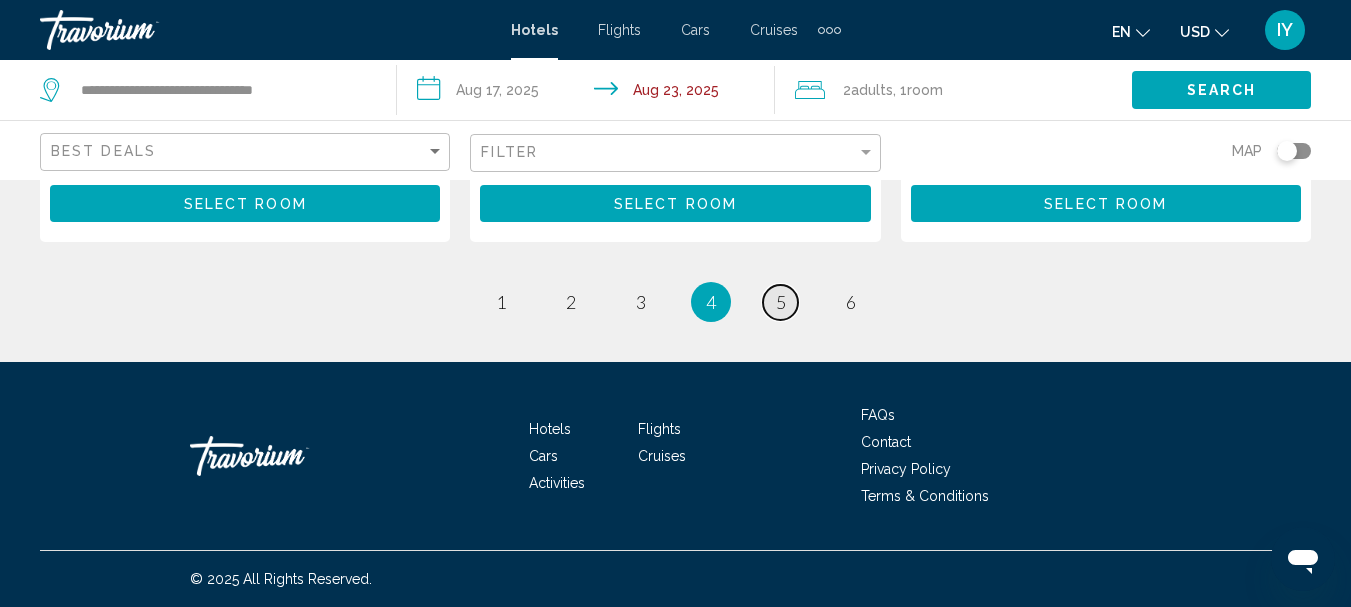 click on "5" at bounding box center (781, 302) 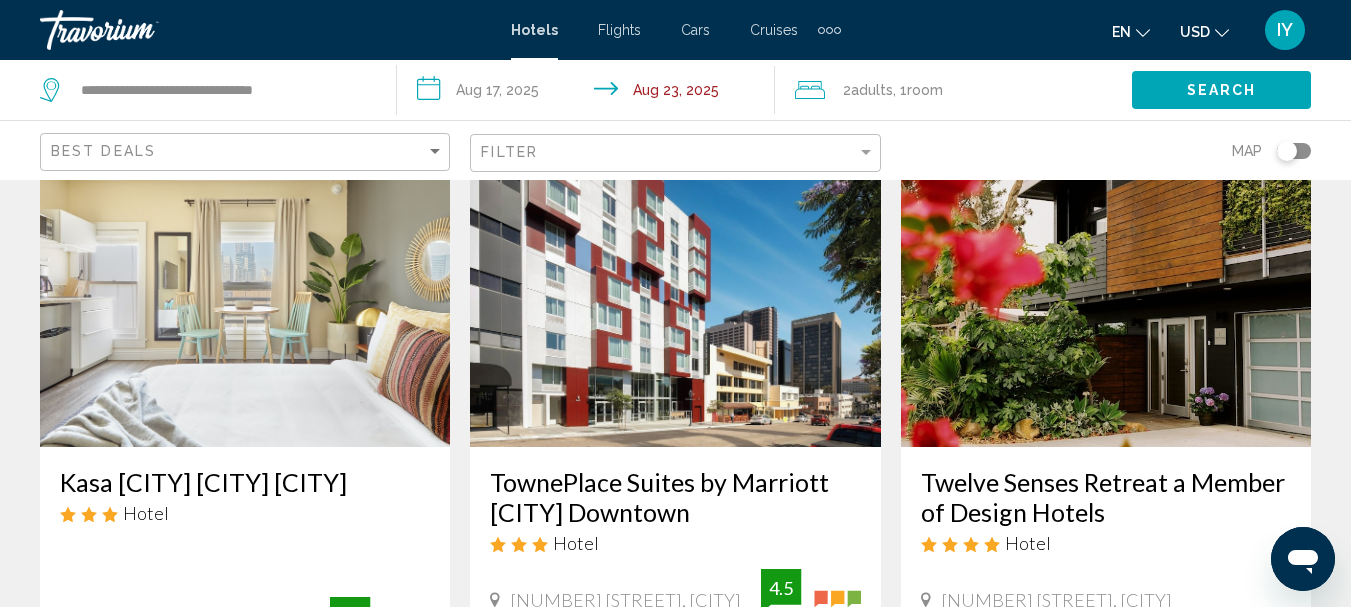 scroll, scrollTop: 0, scrollLeft: 0, axis: both 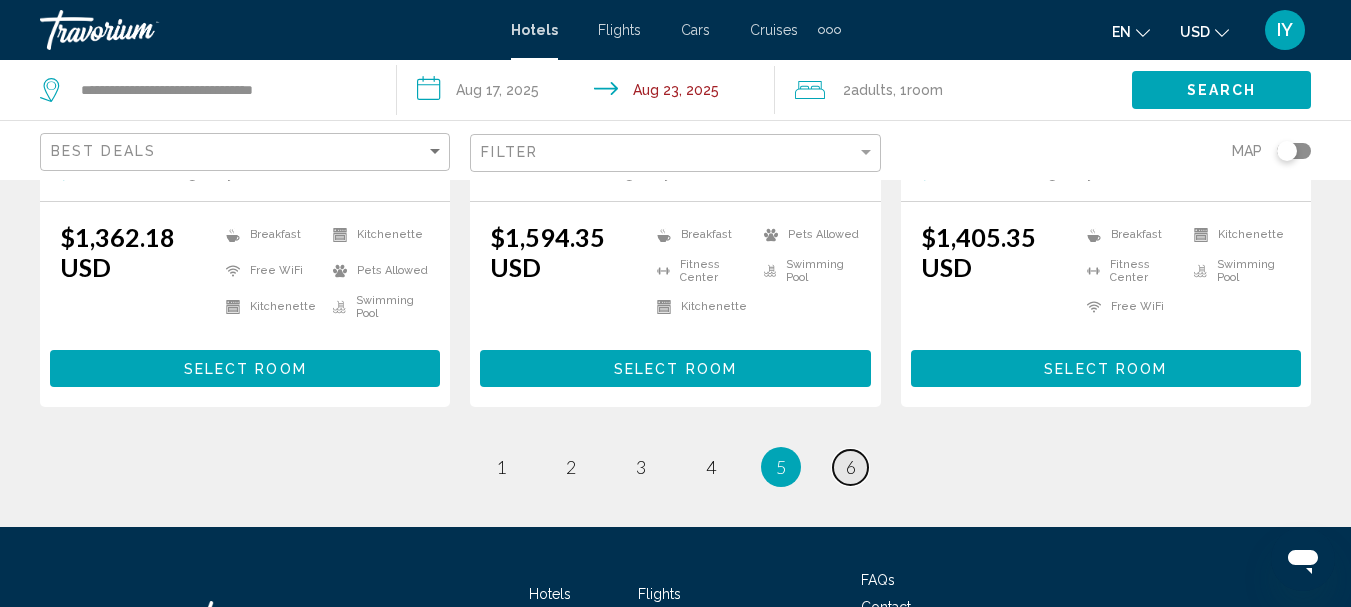 click on "page  6" at bounding box center (850, 467) 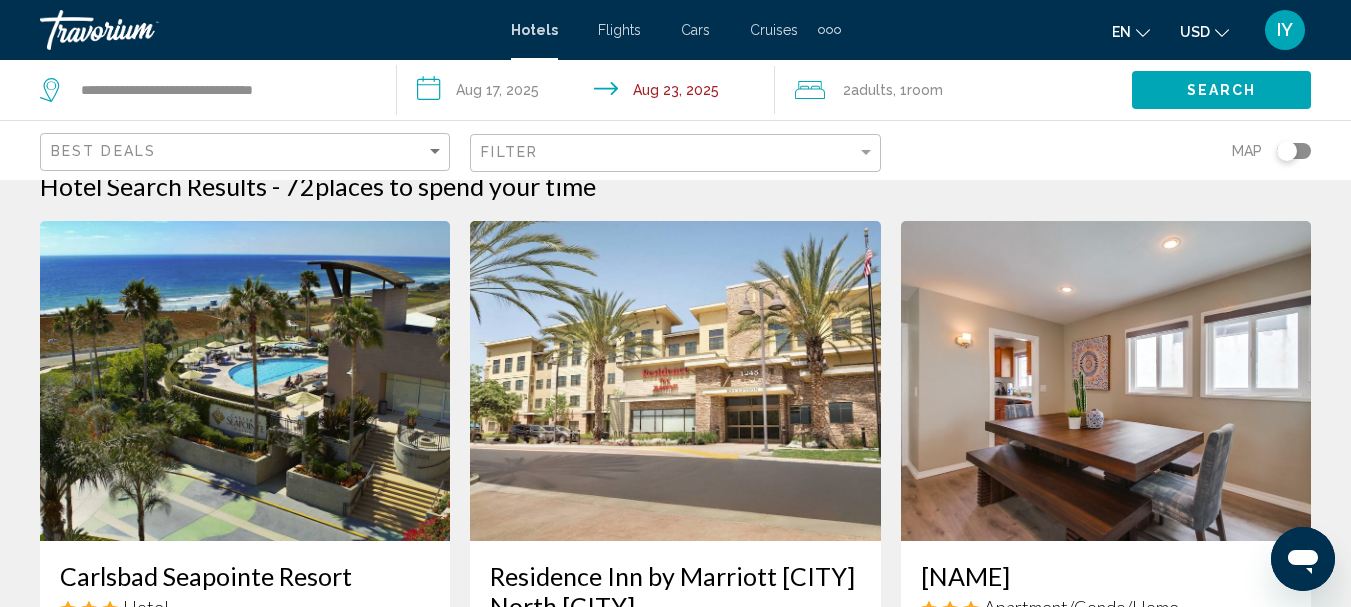 scroll, scrollTop: 0, scrollLeft: 0, axis: both 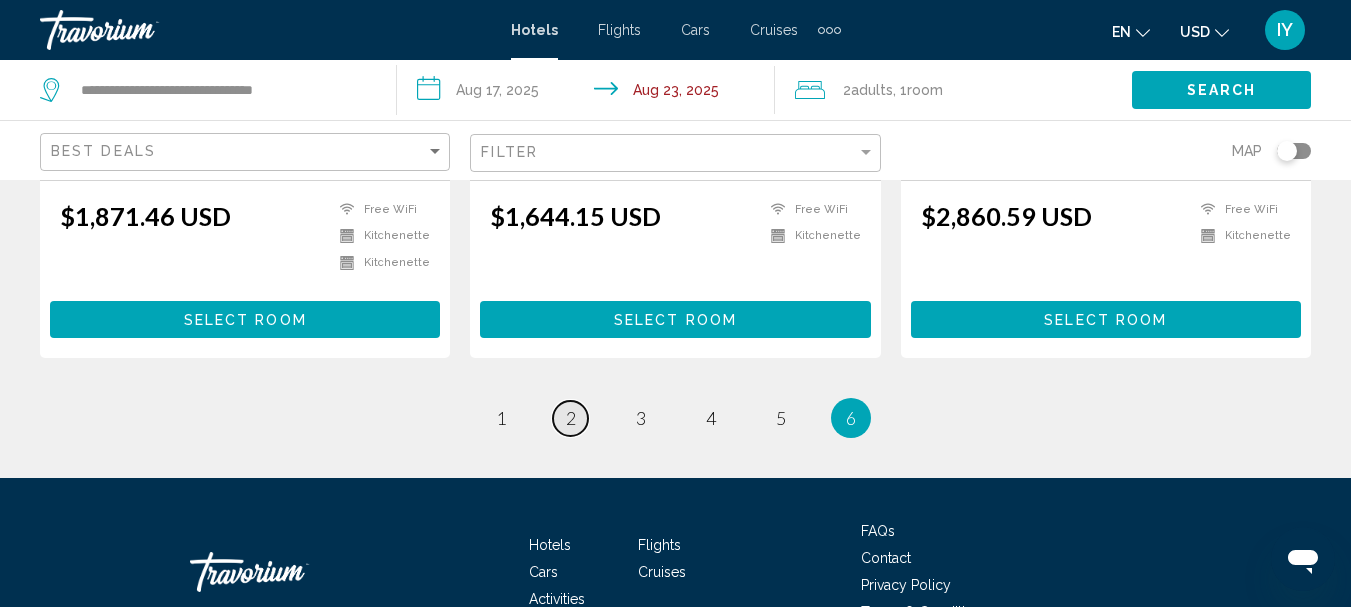 click on "2" at bounding box center [571, 418] 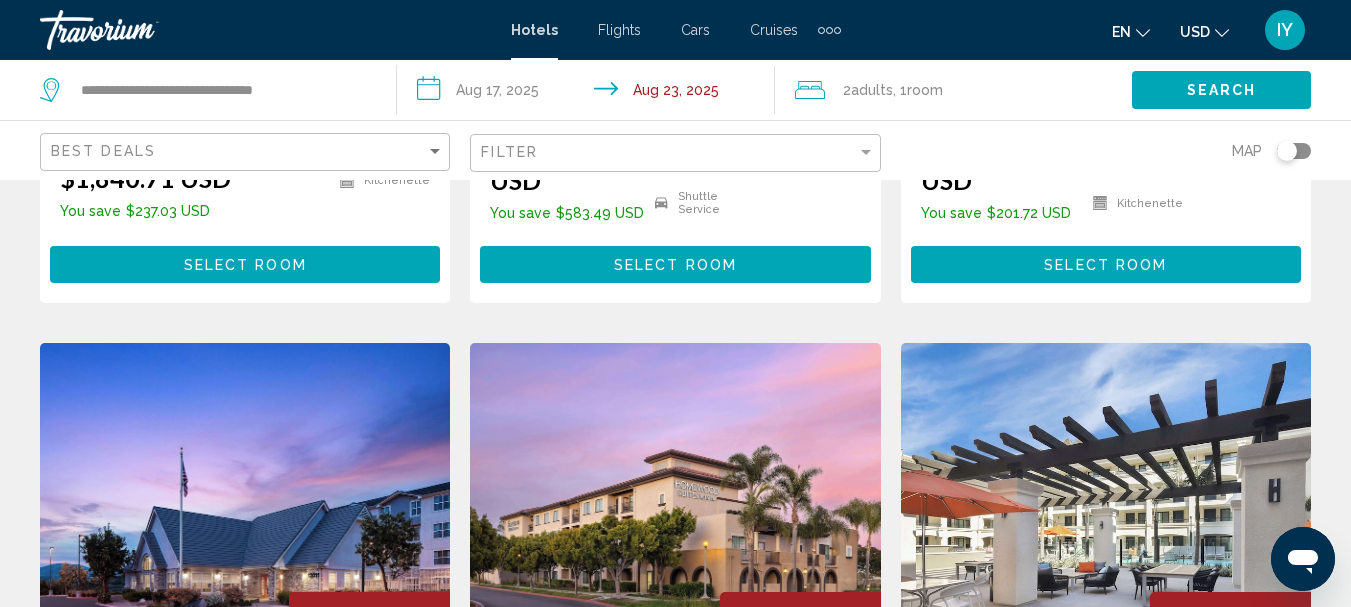 scroll, scrollTop: 0, scrollLeft: 0, axis: both 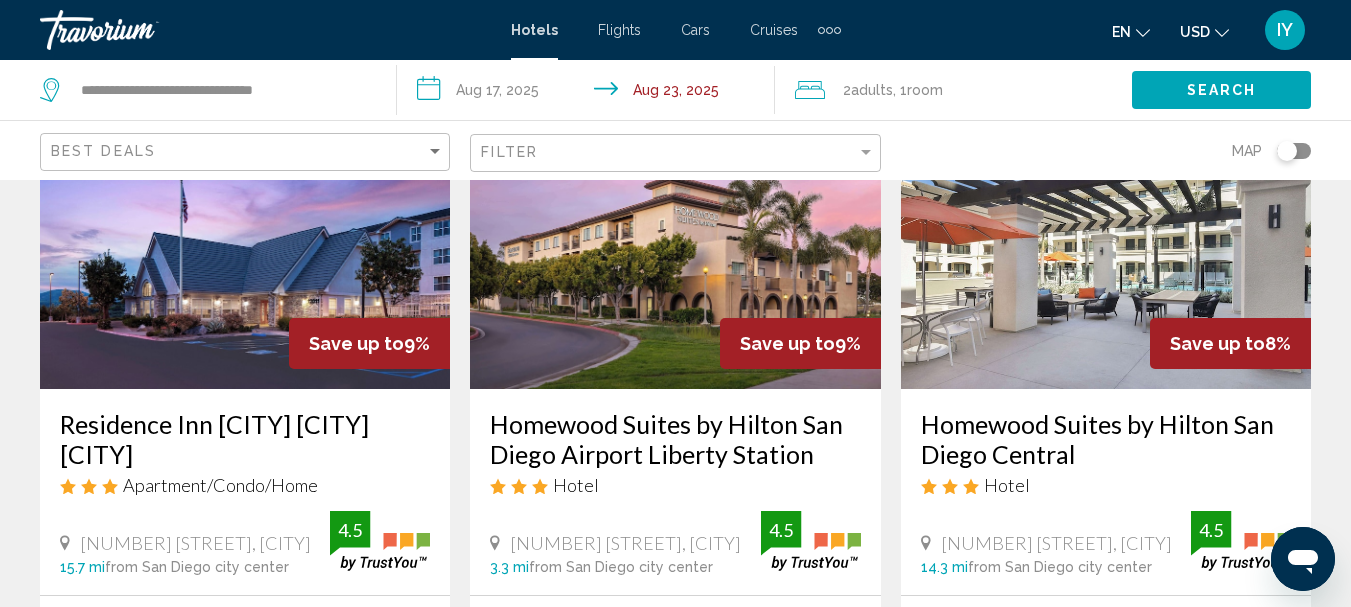 click on "Homewood Suites by Hilton San Diego Airport Liberty Station" at bounding box center (675, 439) 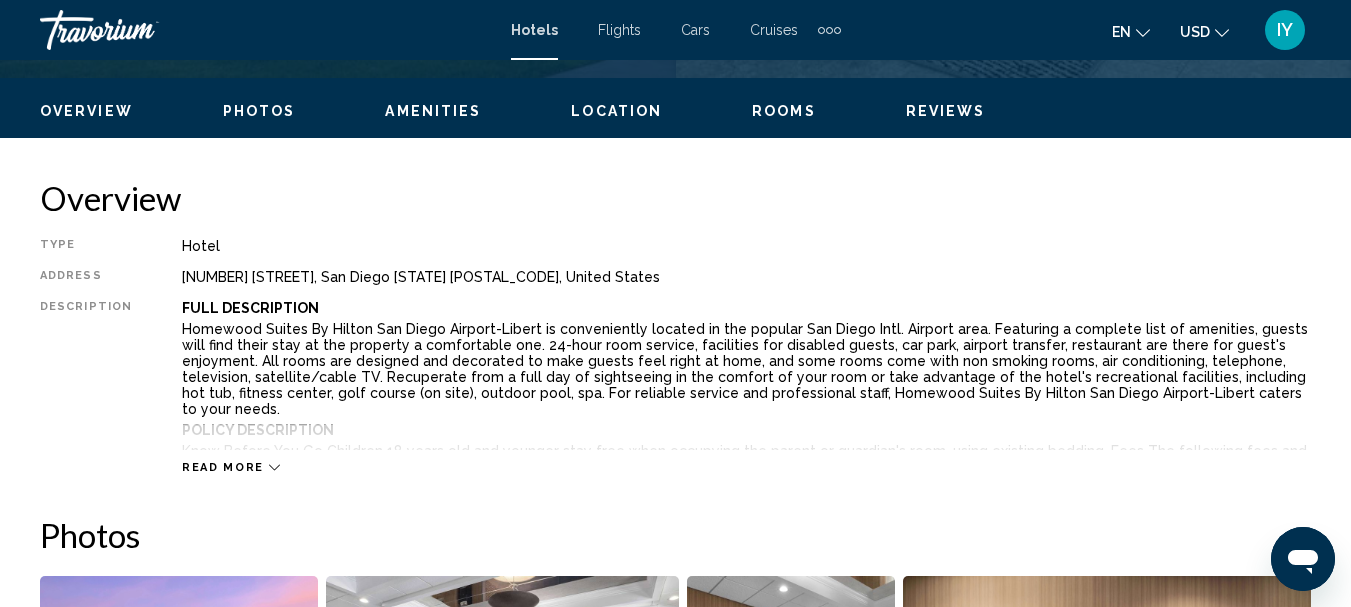 scroll, scrollTop: 232, scrollLeft: 0, axis: vertical 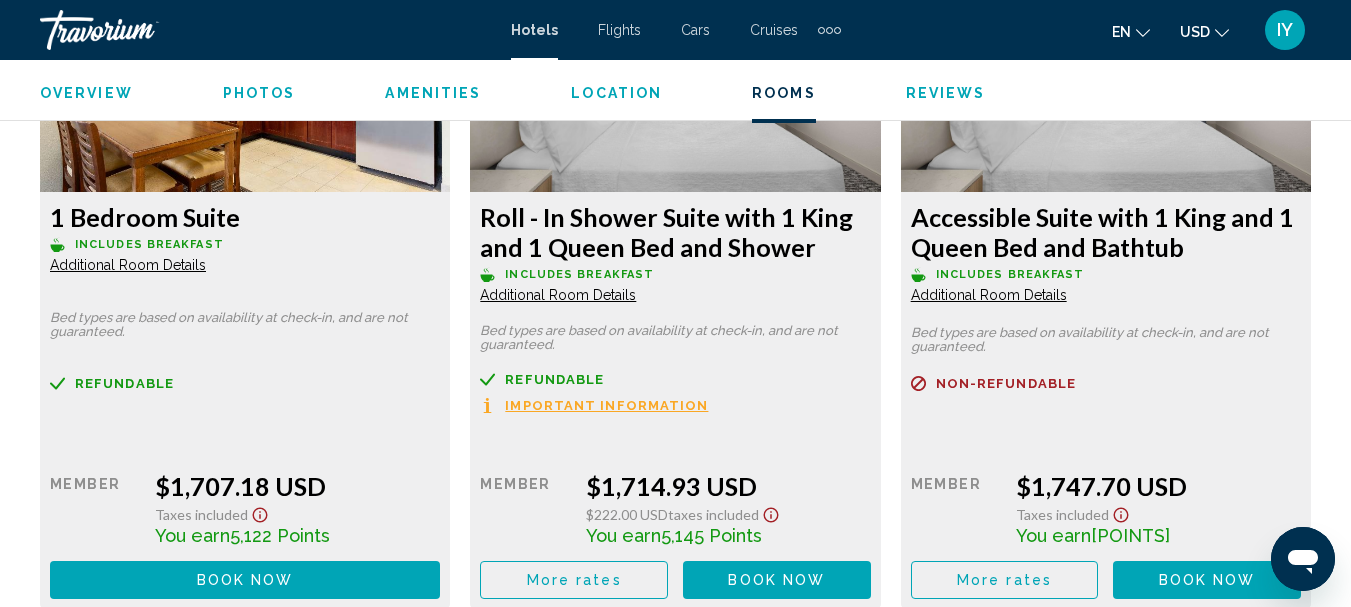 click on "Additional Room Details" at bounding box center (128, -3887) 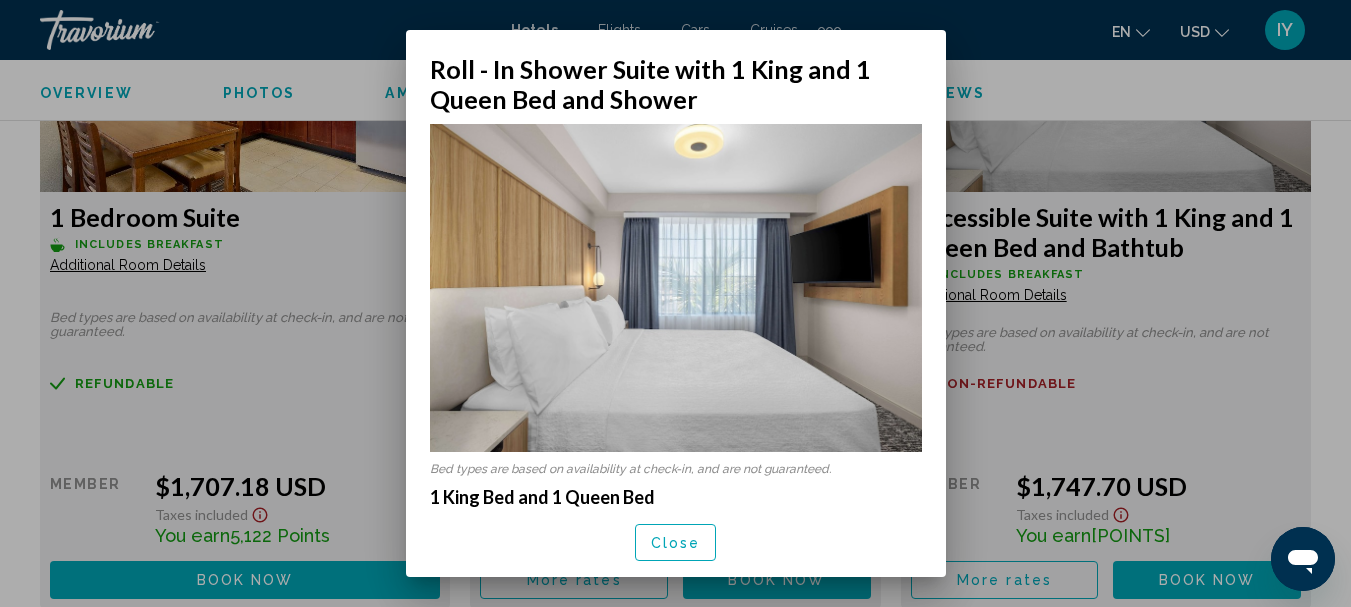 scroll, scrollTop: 0, scrollLeft: 0, axis: both 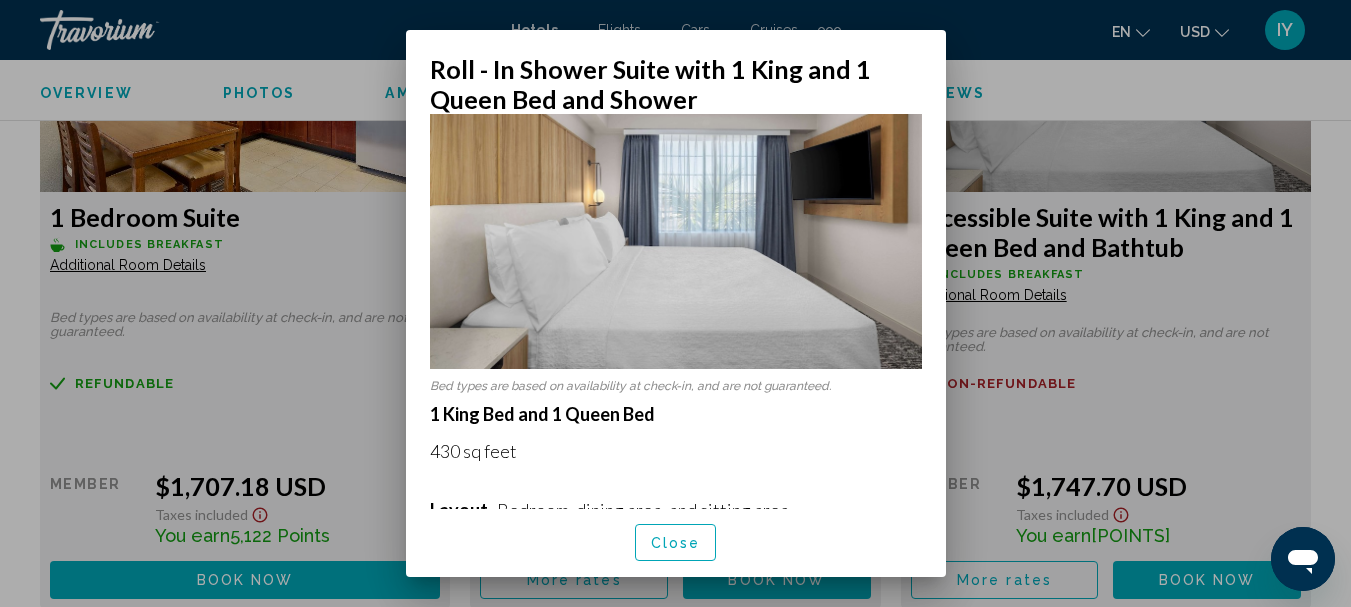 drag, startPoint x: 945, startPoint y: 346, endPoint x: 946, endPoint y: 266, distance: 80.00625 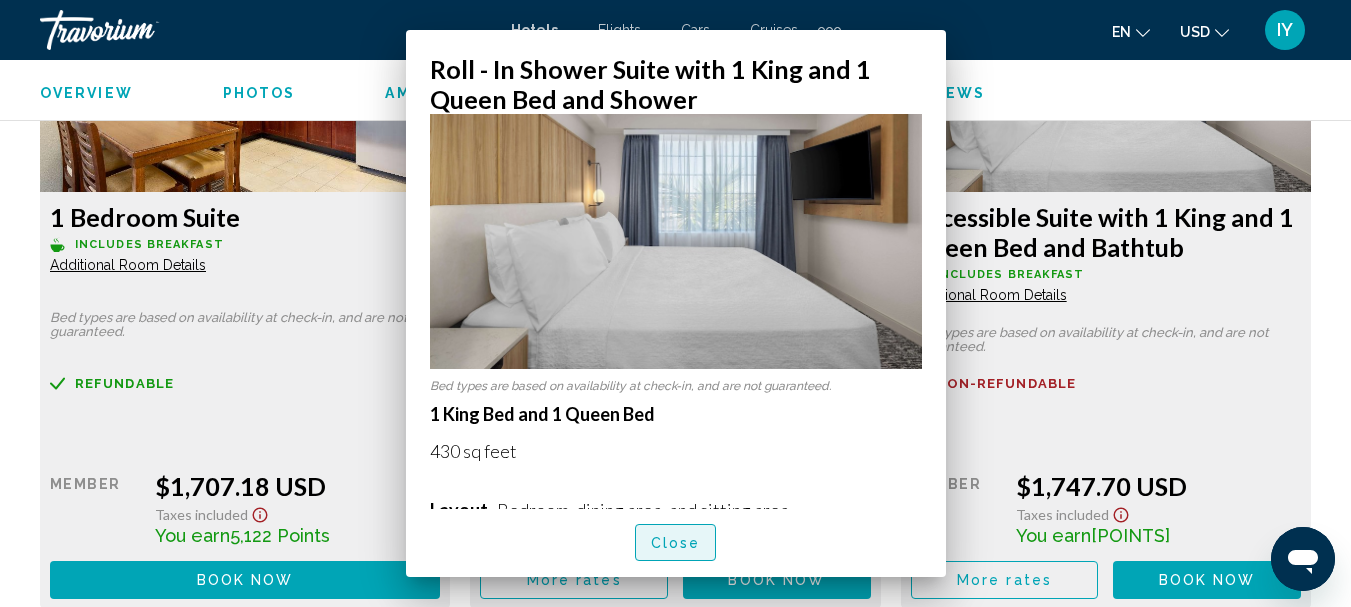 scroll, scrollTop: 7422, scrollLeft: 0, axis: vertical 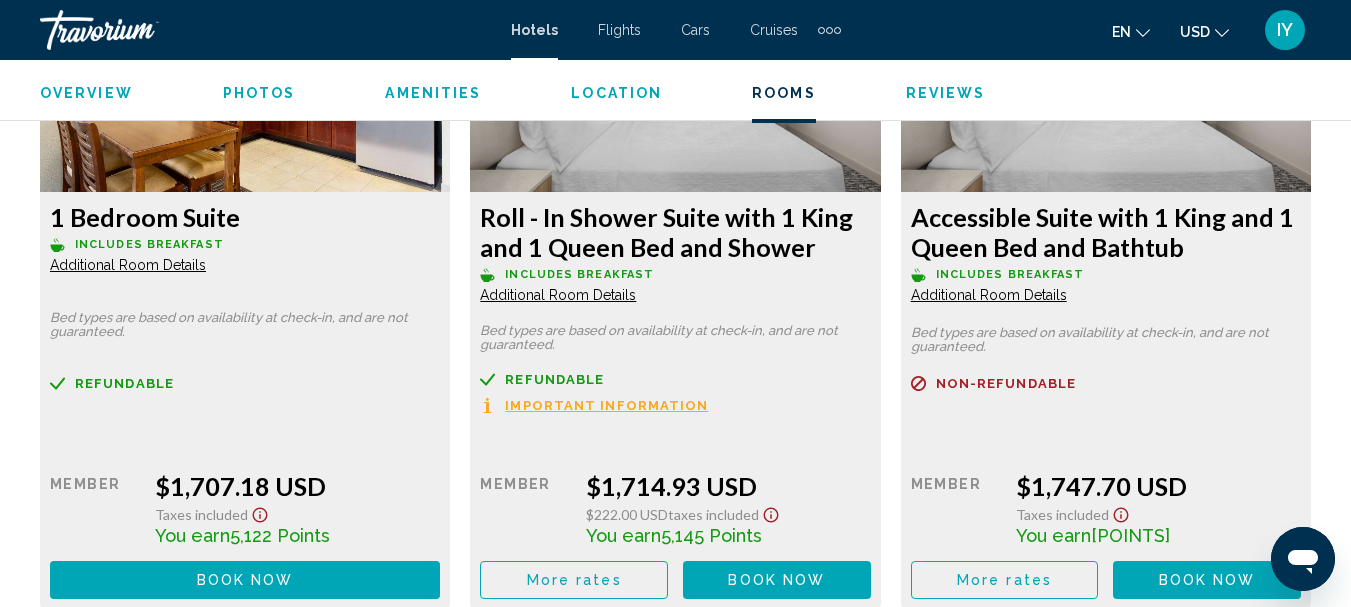 click on "Additional Room Details" at bounding box center (128, -3887) 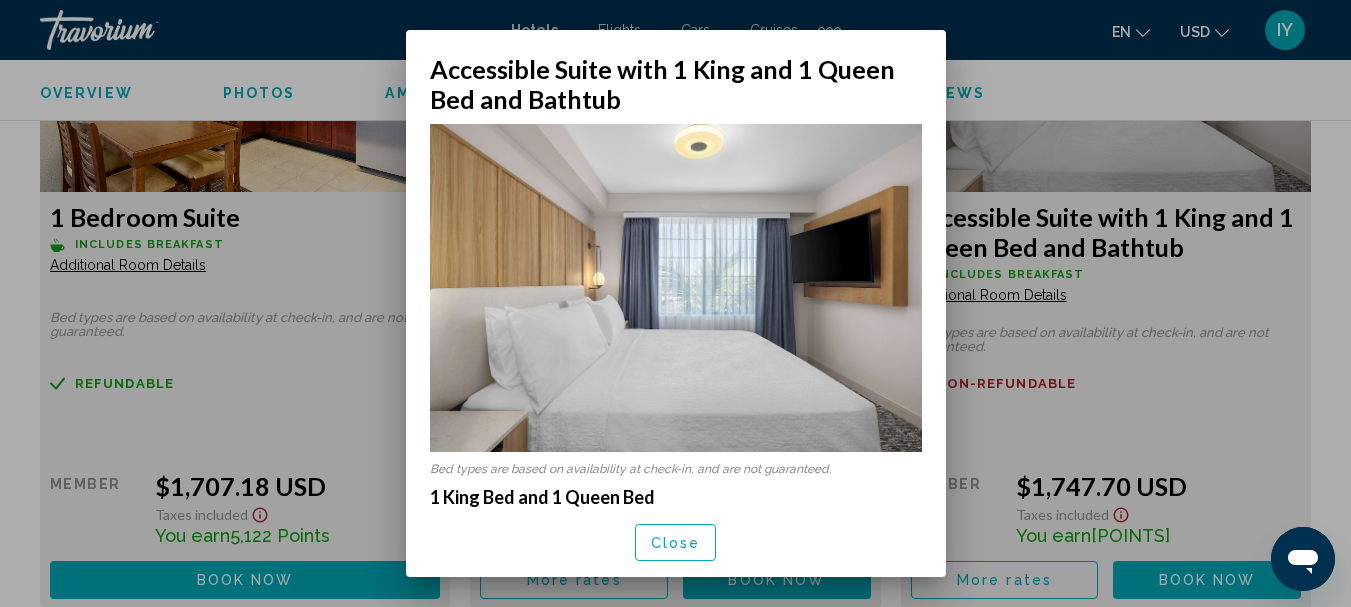 scroll, scrollTop: 0, scrollLeft: 0, axis: both 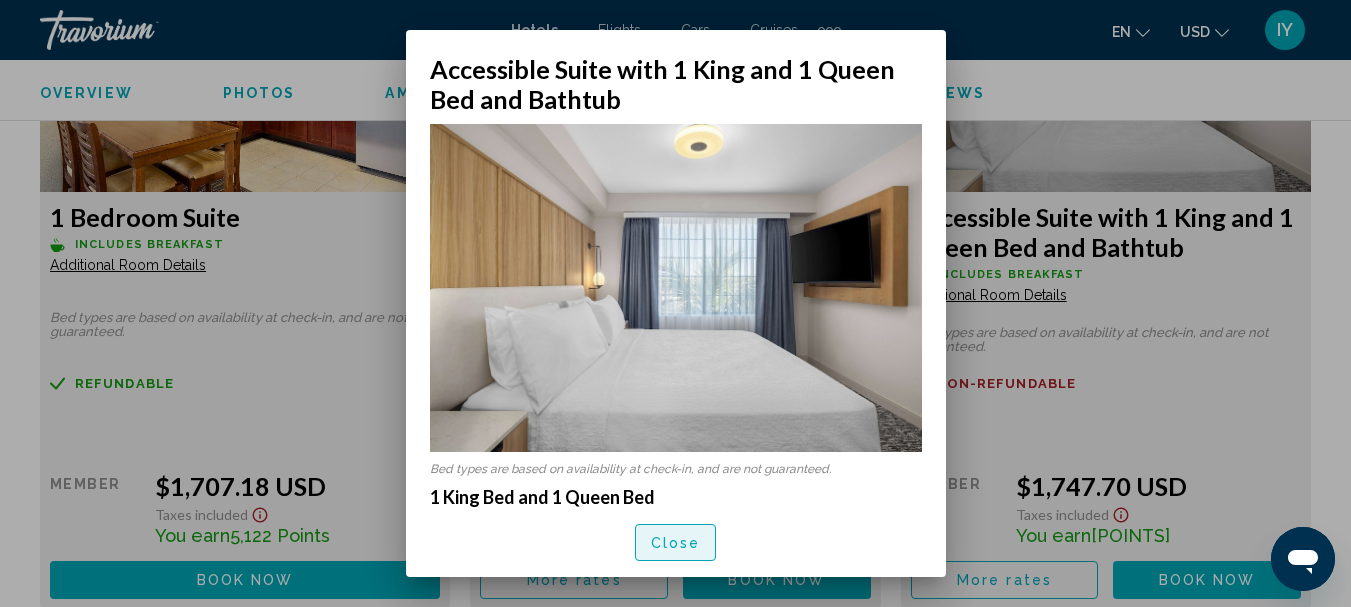 click on "Close" at bounding box center [676, 542] 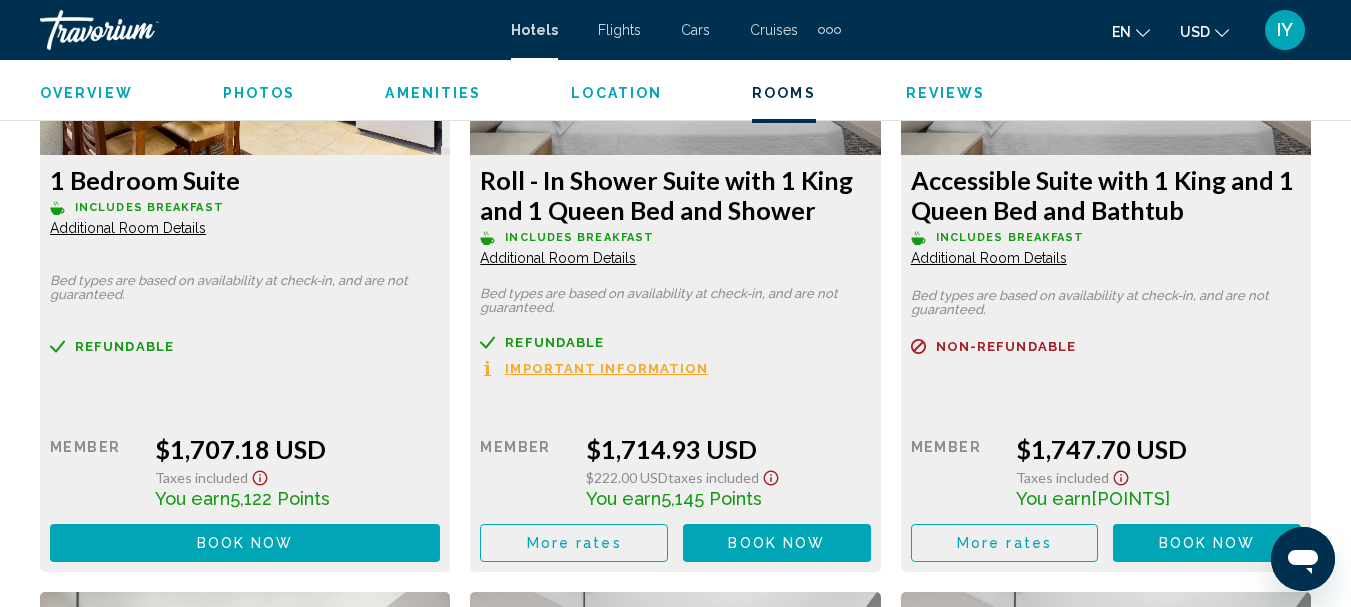 scroll, scrollTop: 7497, scrollLeft: 0, axis: vertical 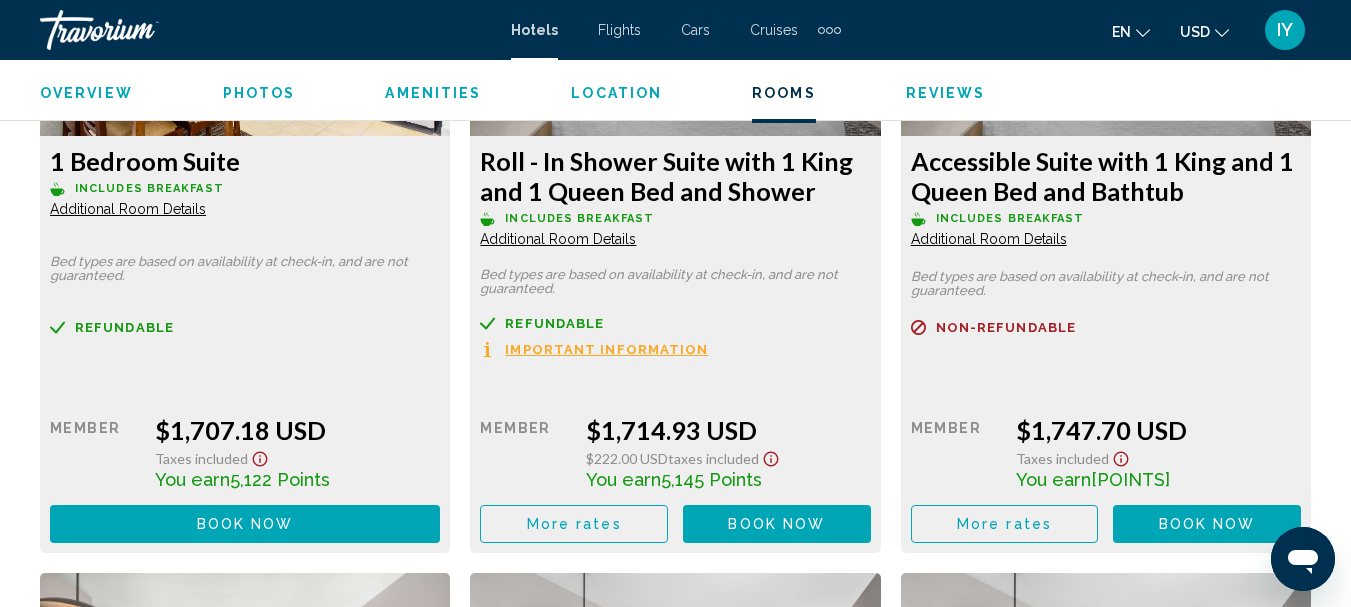 click 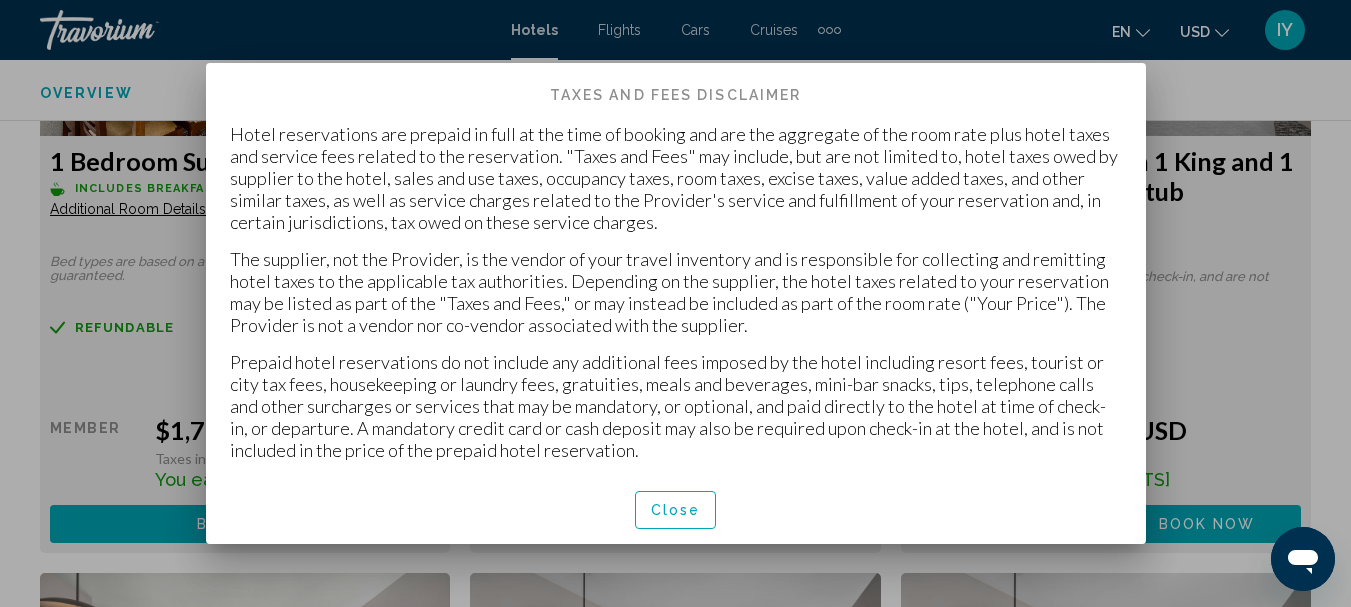 scroll, scrollTop: 0, scrollLeft: 0, axis: both 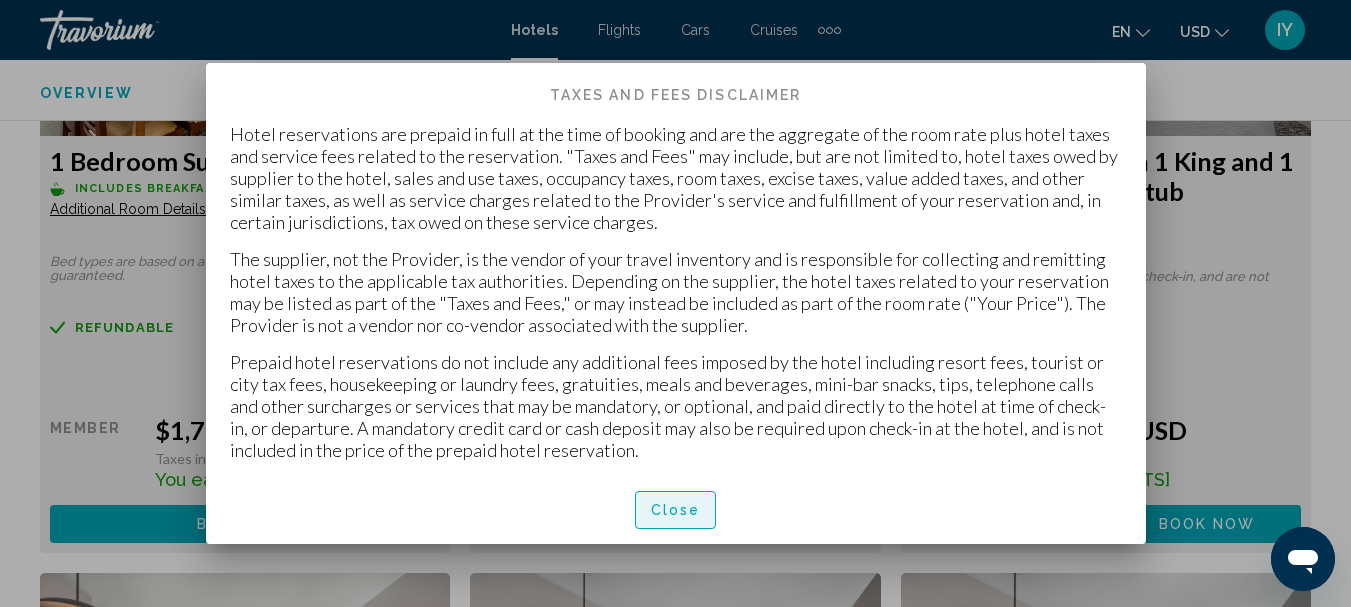 click on "Close" at bounding box center [676, 511] 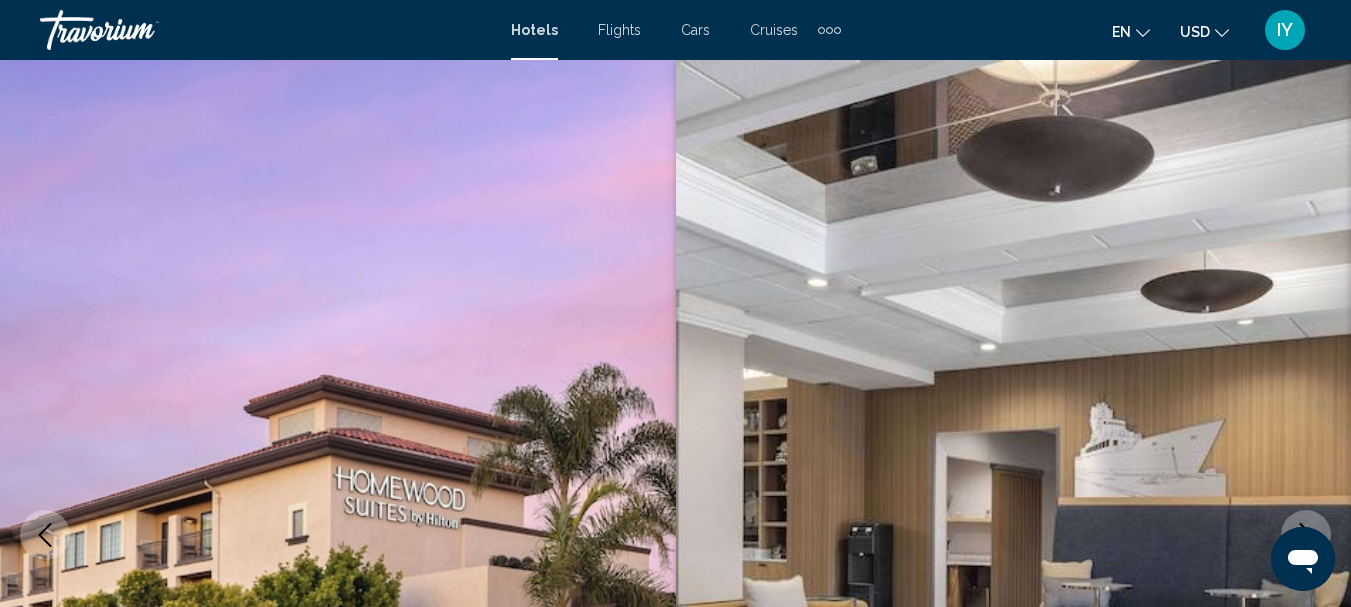 scroll, scrollTop: 7478, scrollLeft: 0, axis: vertical 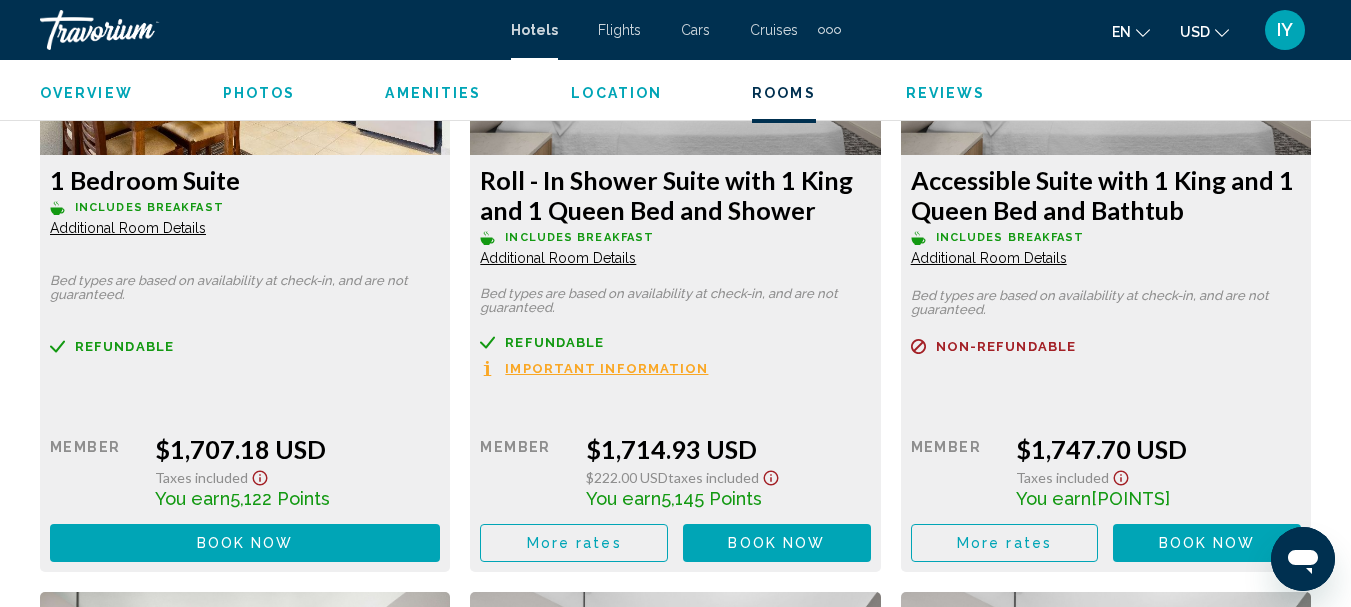 click on "Additional Room Details" at bounding box center [128, -3924] 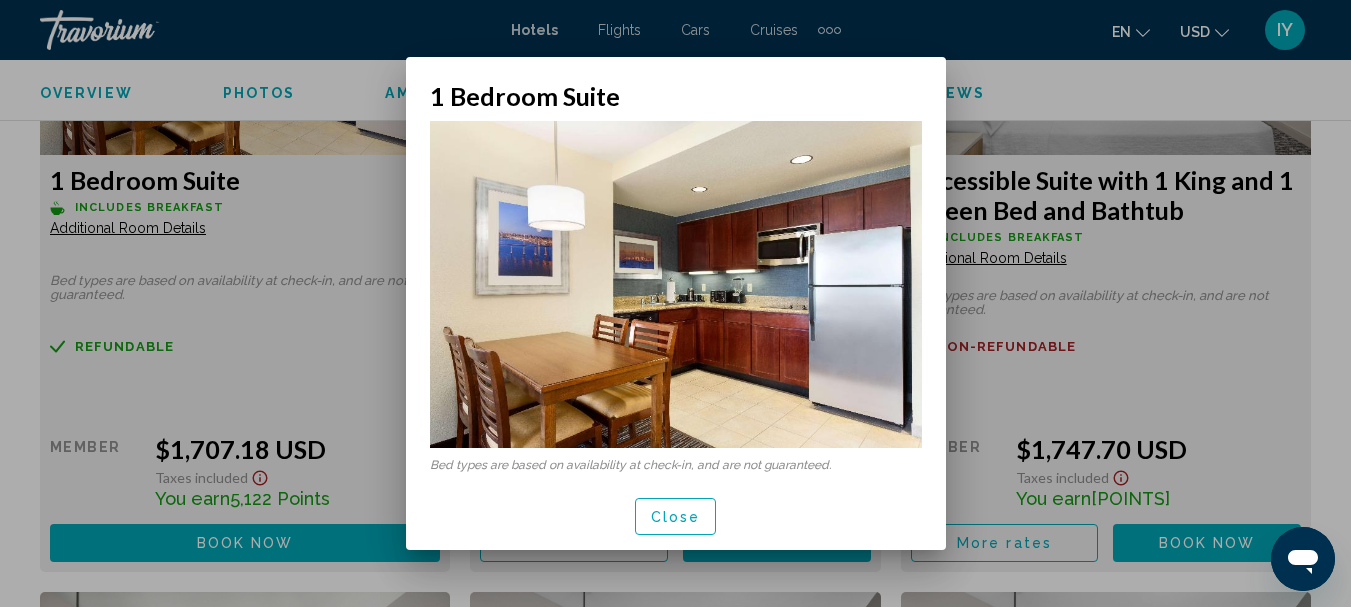 scroll, scrollTop: 0, scrollLeft: 0, axis: both 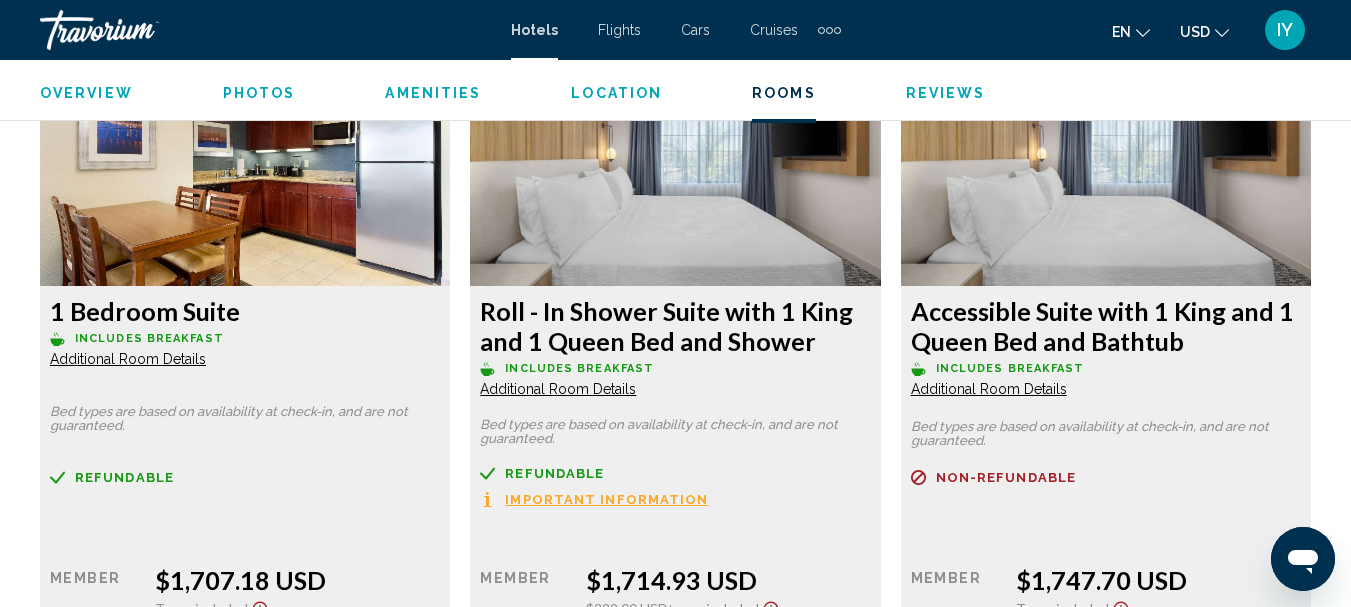 click on "Additional Room Details" at bounding box center (128, -3793) 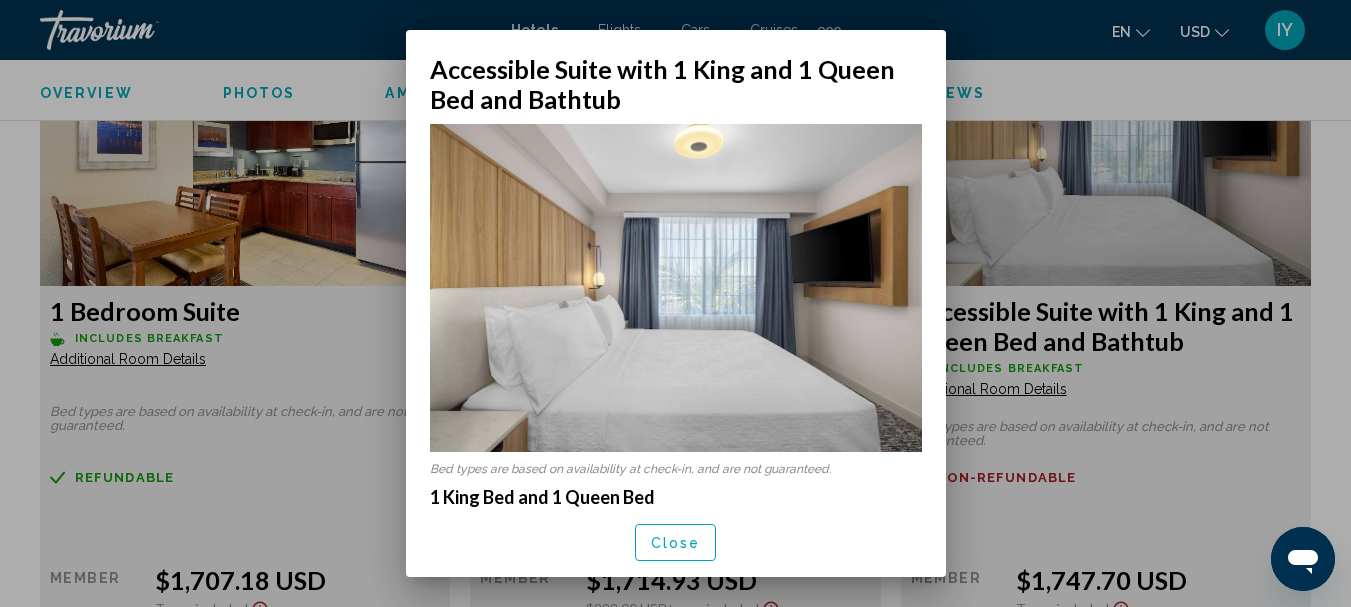 scroll, scrollTop: 0, scrollLeft: 0, axis: both 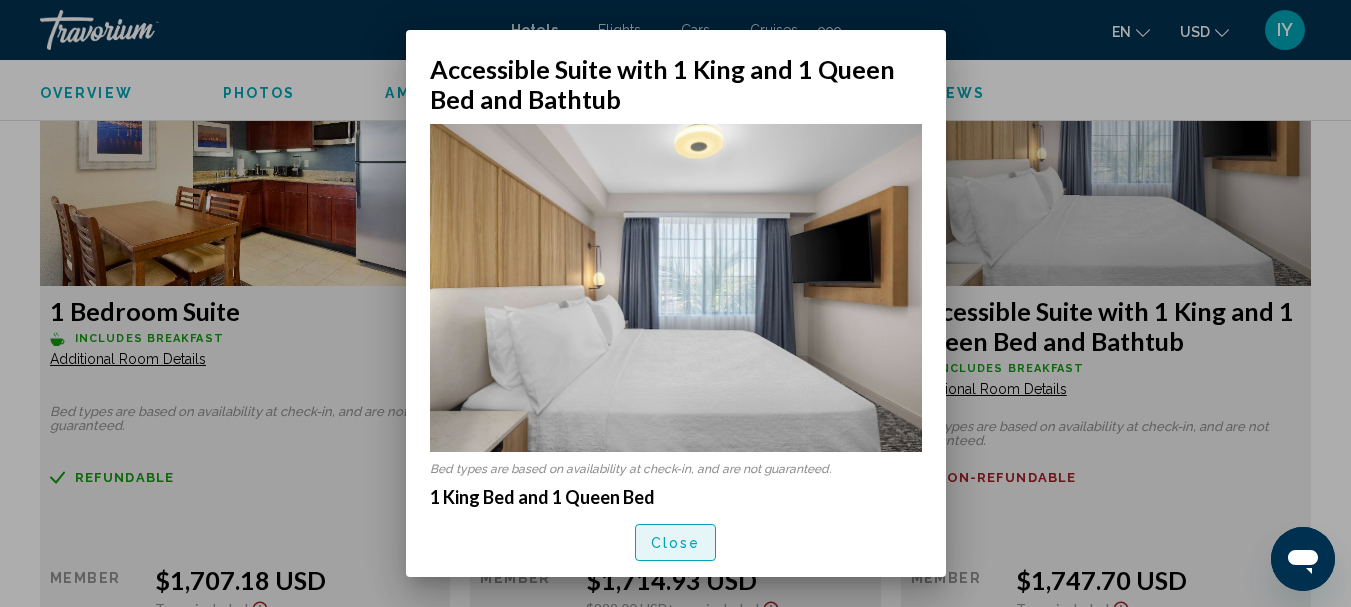 click on "Close" at bounding box center (676, 543) 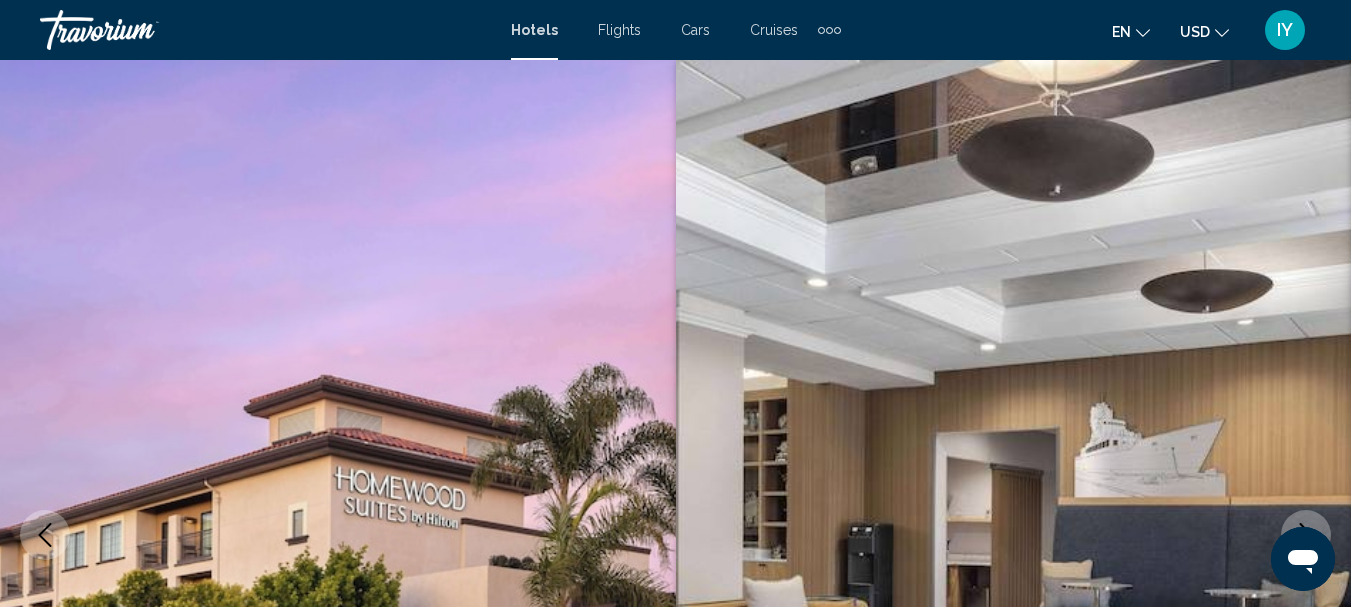 scroll, scrollTop: 7328, scrollLeft: 0, axis: vertical 